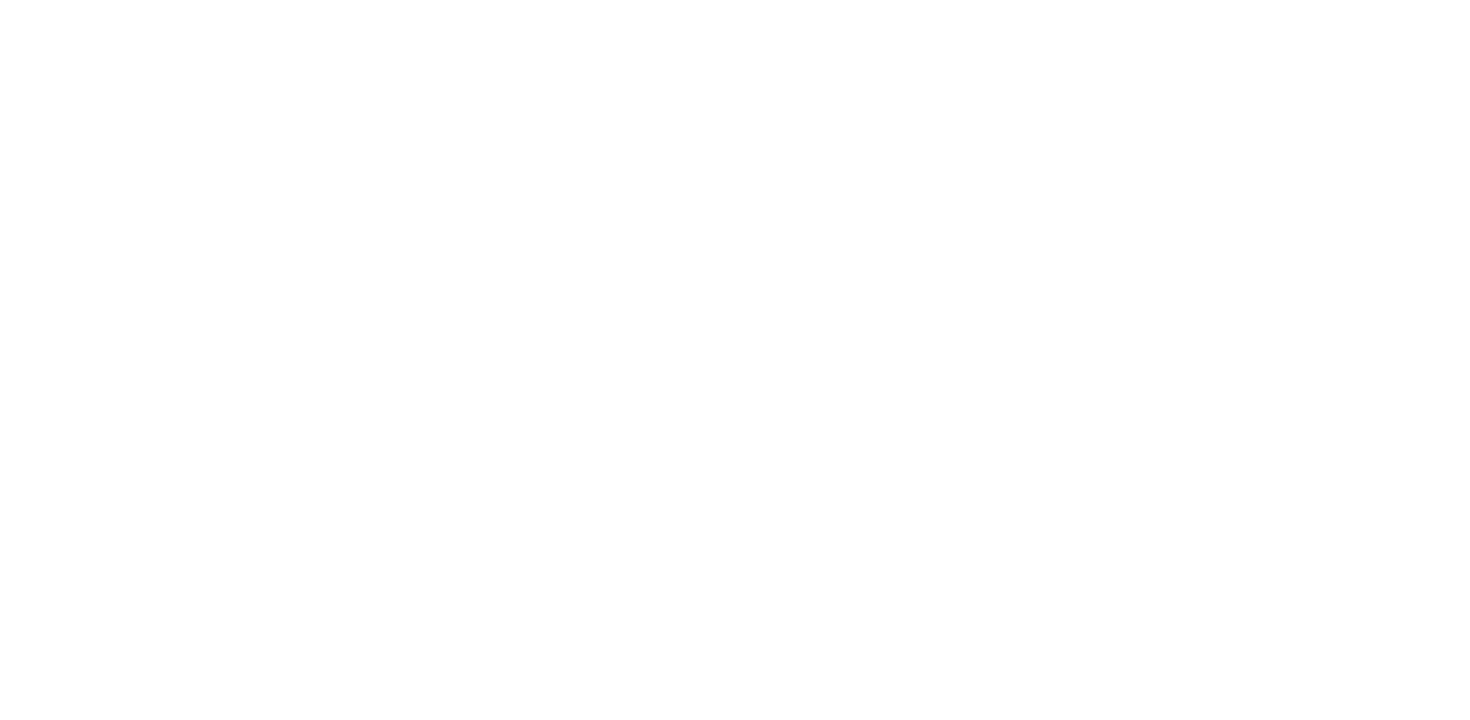 scroll, scrollTop: 0, scrollLeft: 0, axis: both 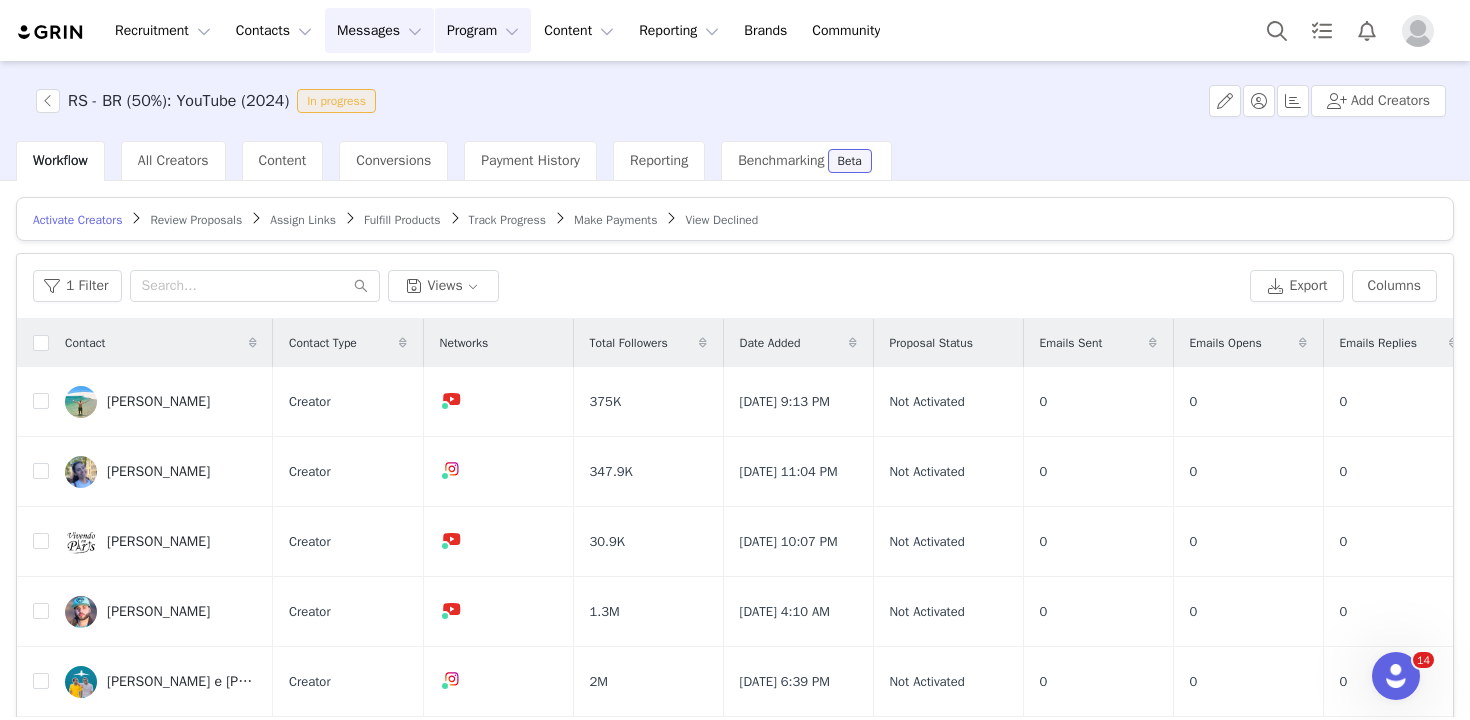 click on "Messages Messages" at bounding box center (379, 30) 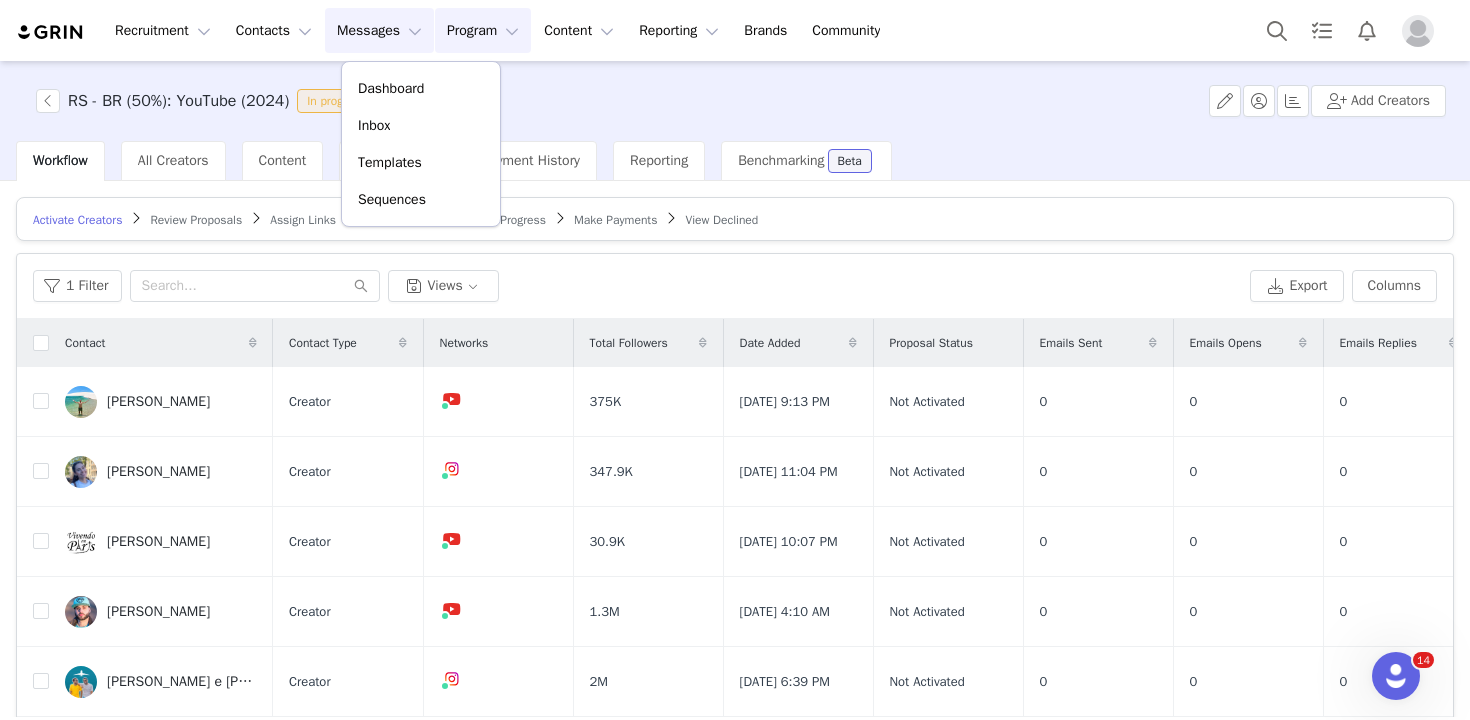 click on "Program Program" at bounding box center (483, 30) 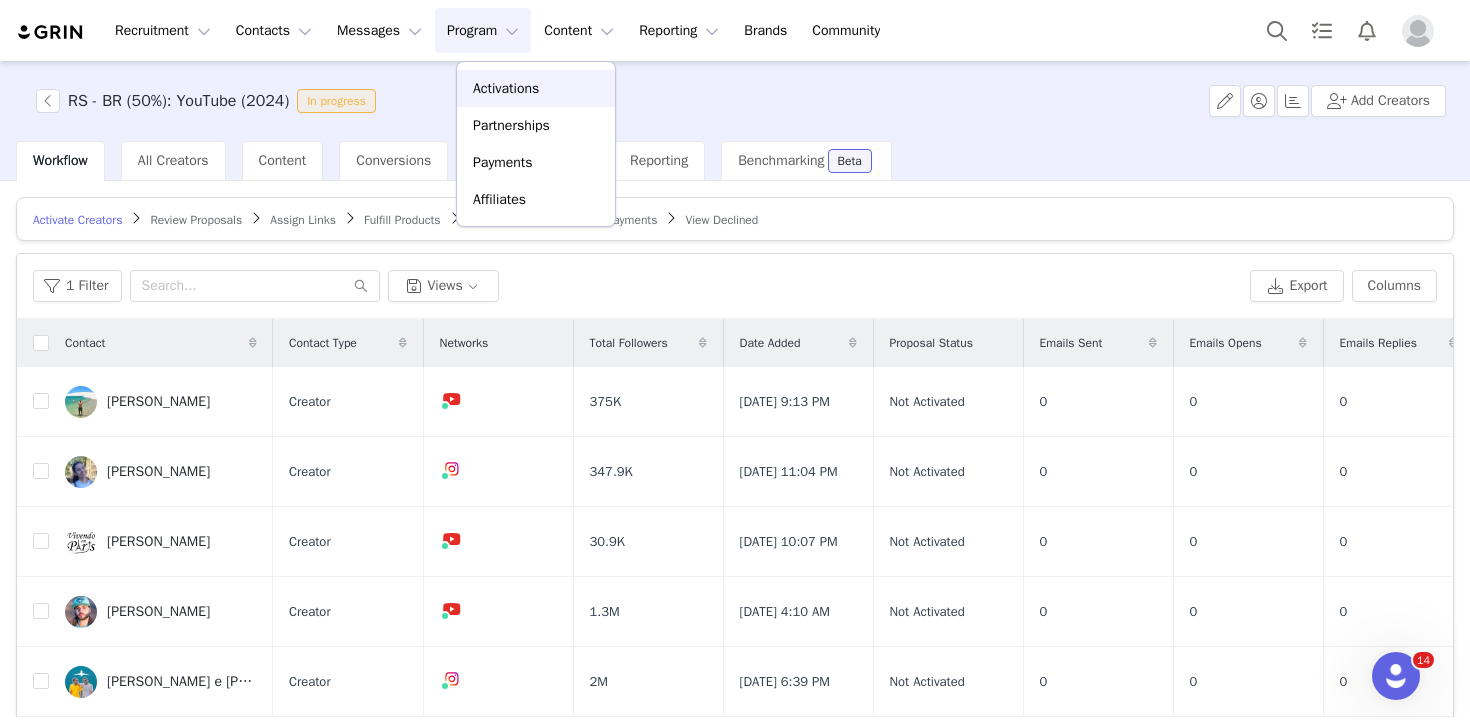 click on "Activations" at bounding box center (506, 88) 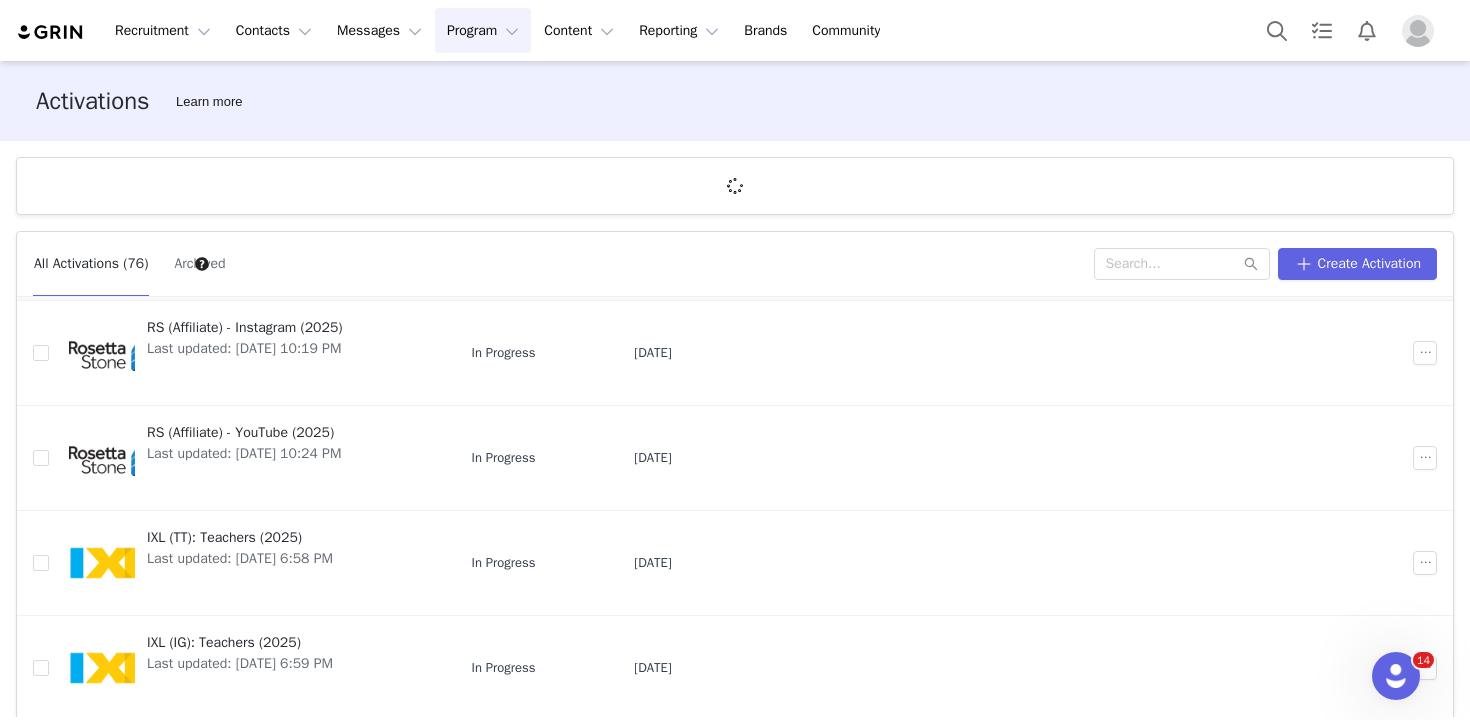 scroll, scrollTop: 0, scrollLeft: 0, axis: both 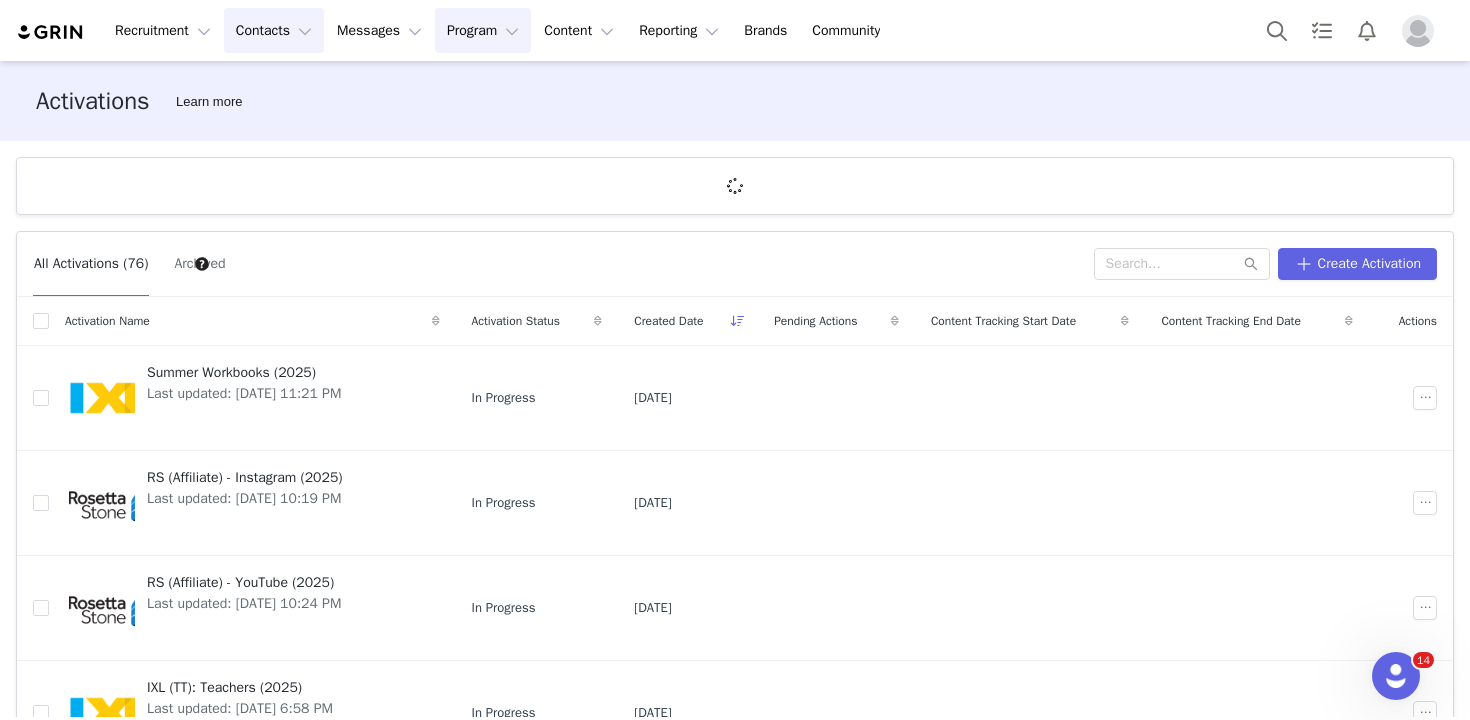 click on "Contacts Contacts" at bounding box center [274, 30] 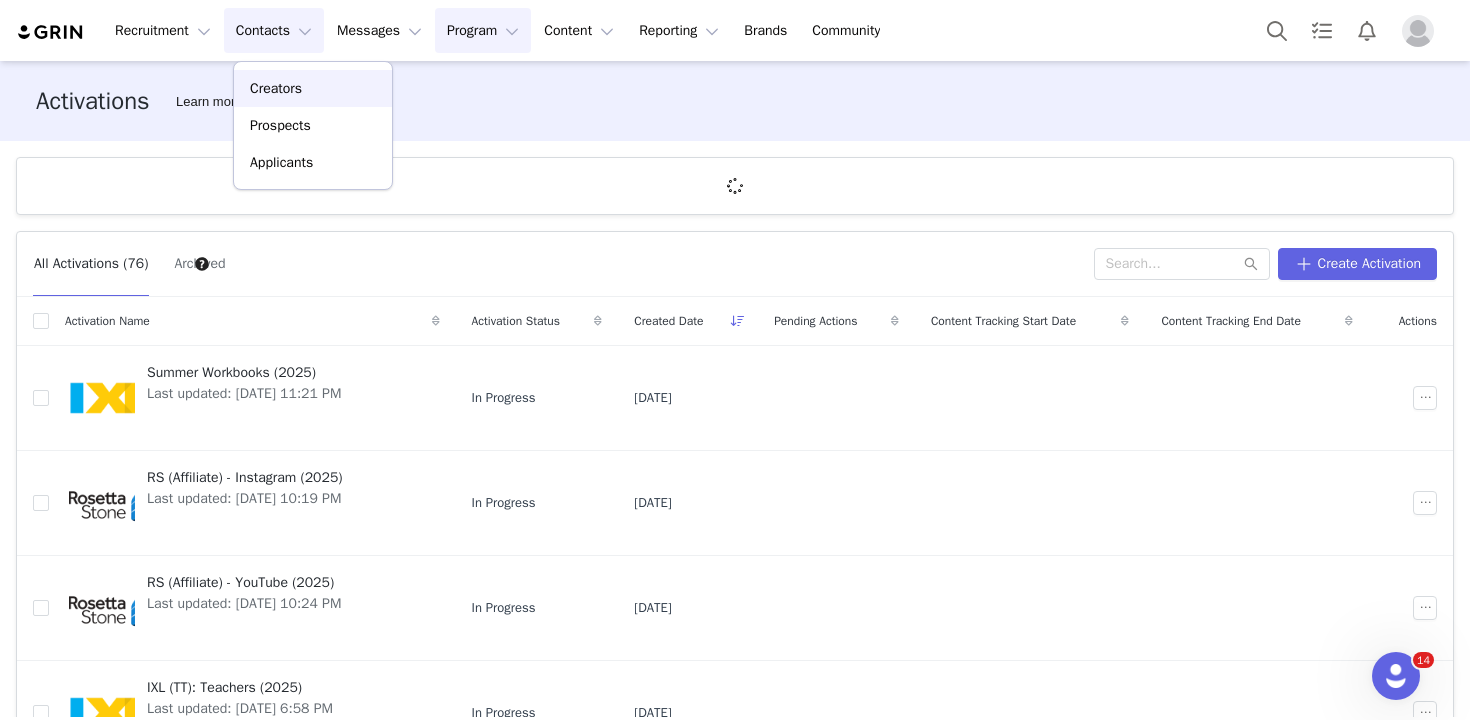 click on "Creators" at bounding box center [276, 88] 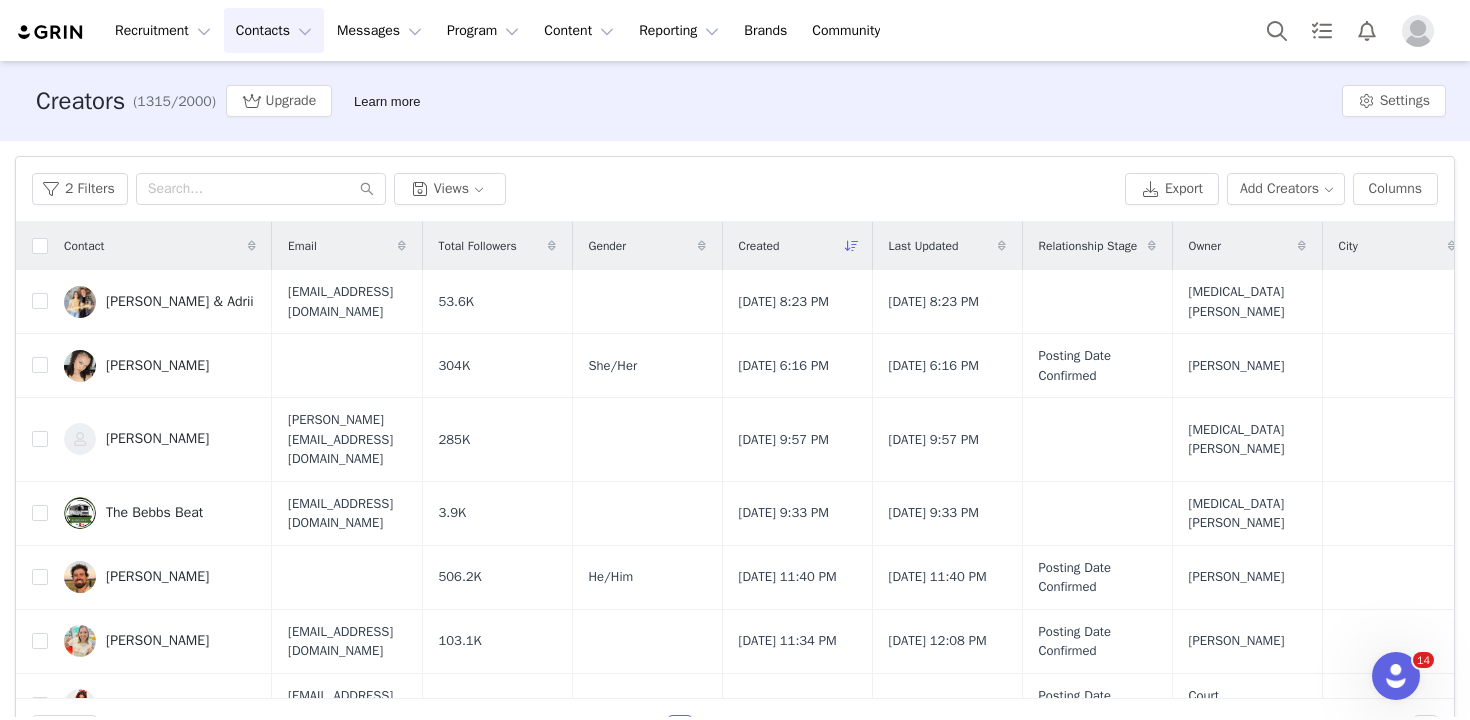 click on "2 Filters Views     Export  Add Creators      Columns" at bounding box center [735, 189] 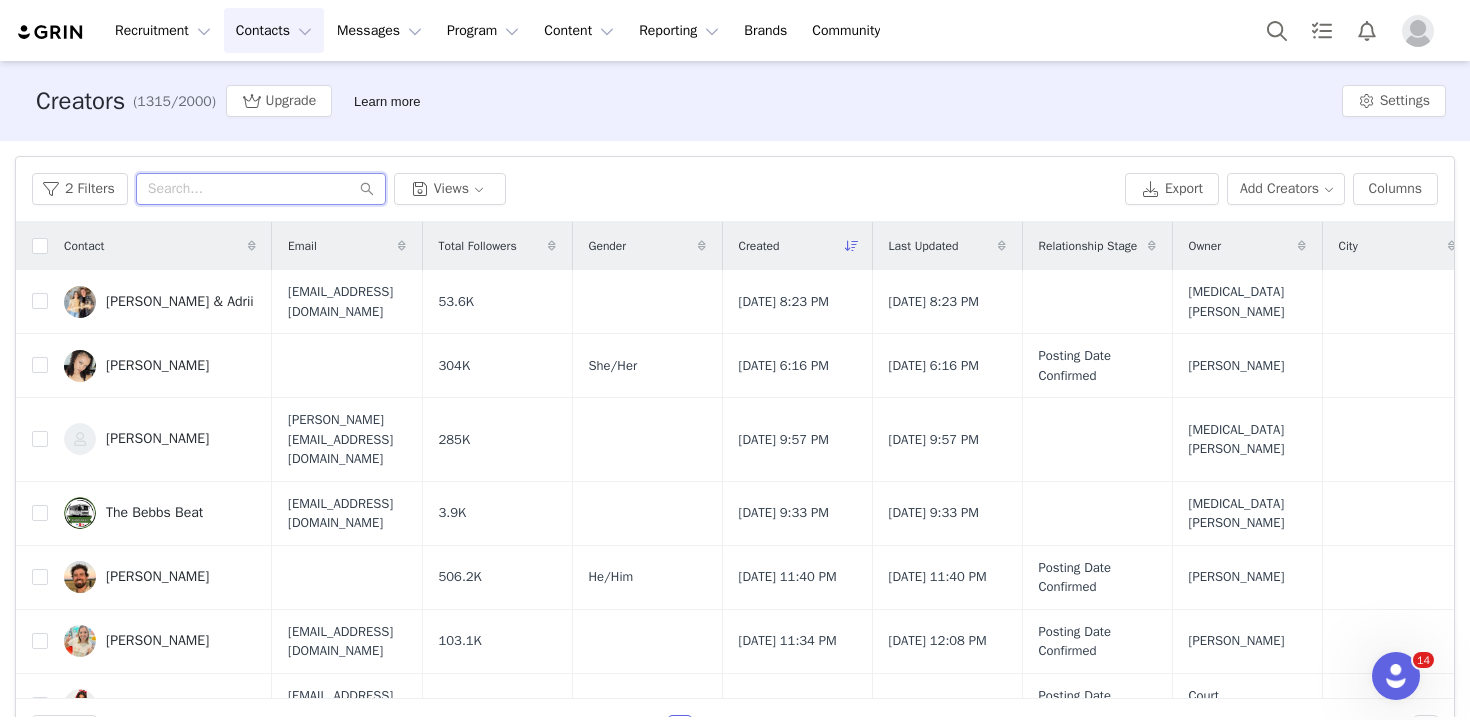 click at bounding box center (261, 189) 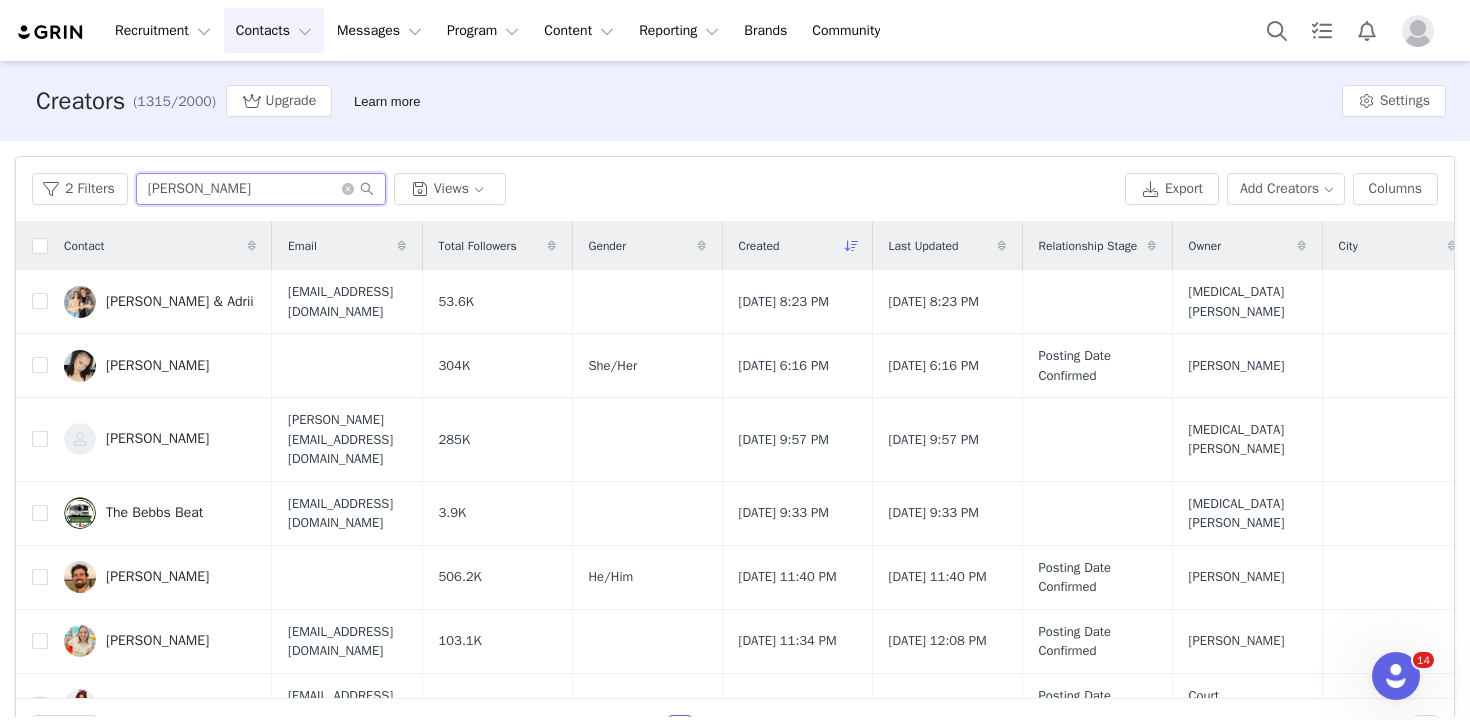 type on "[PERSON_NAME]" 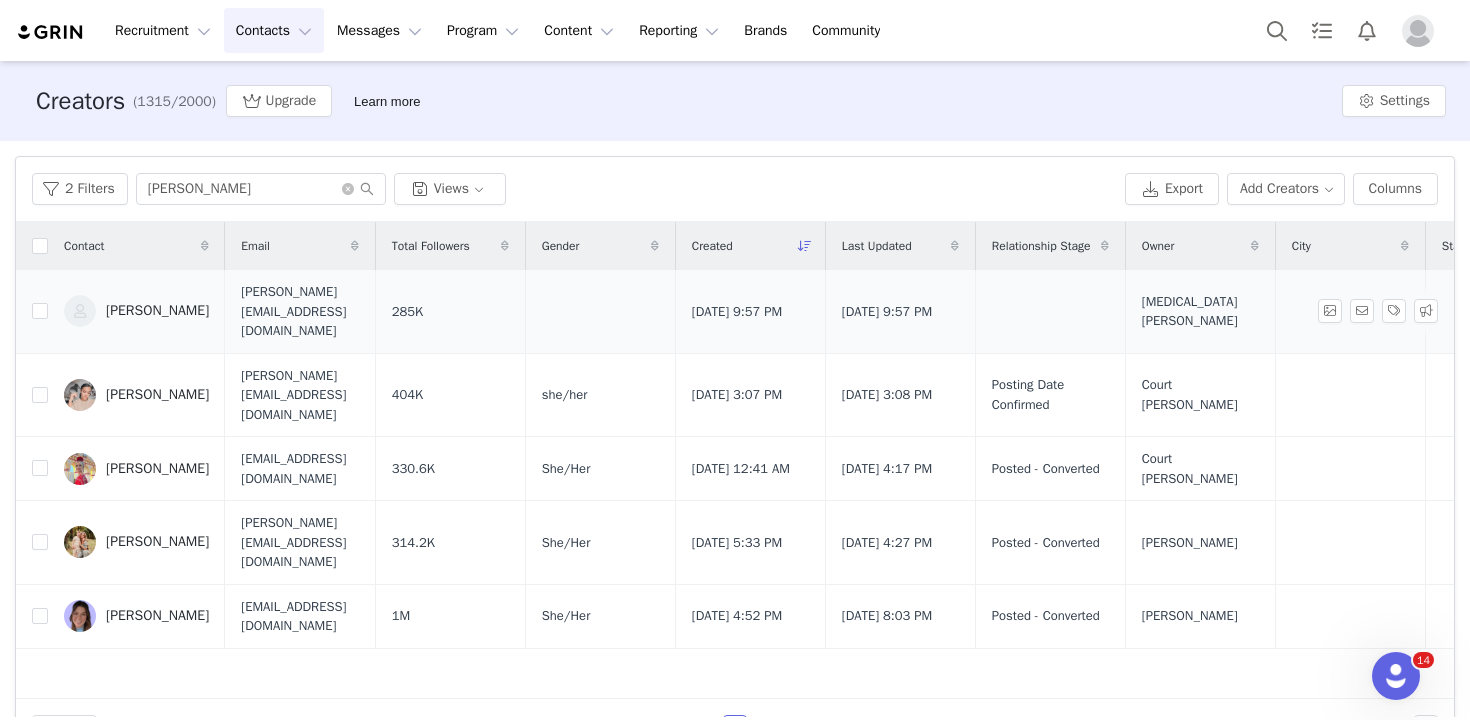 click on "[PERSON_NAME]" at bounding box center [136, 311] 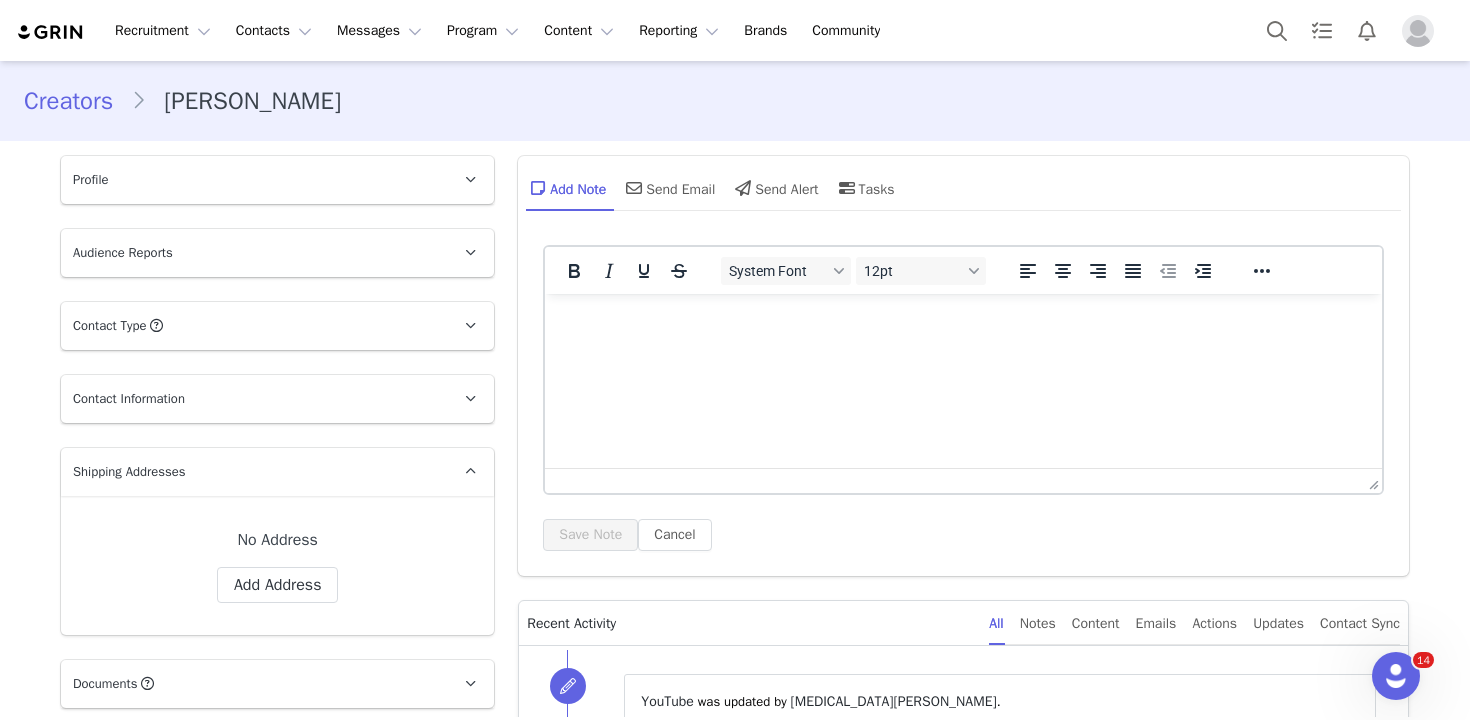 scroll, scrollTop: 0, scrollLeft: 0, axis: both 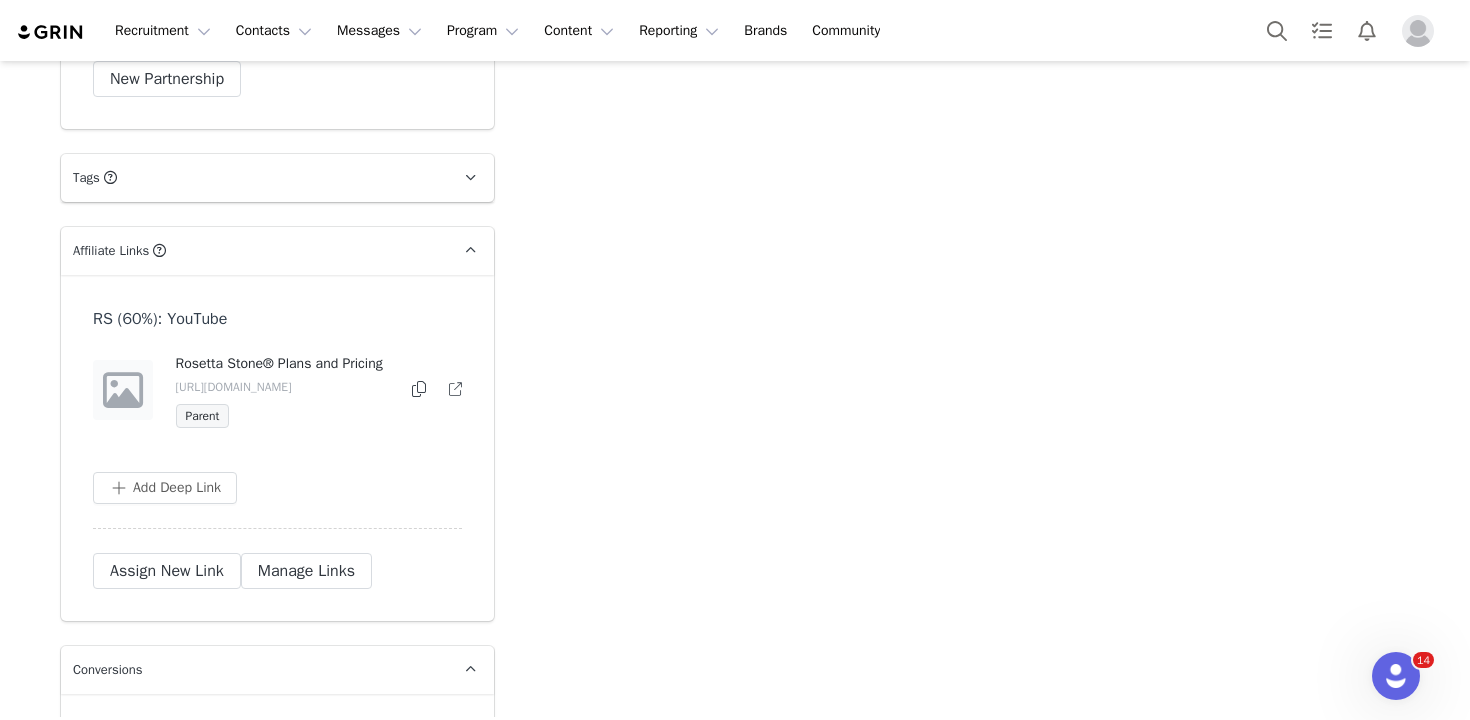 click at bounding box center (419, 389) 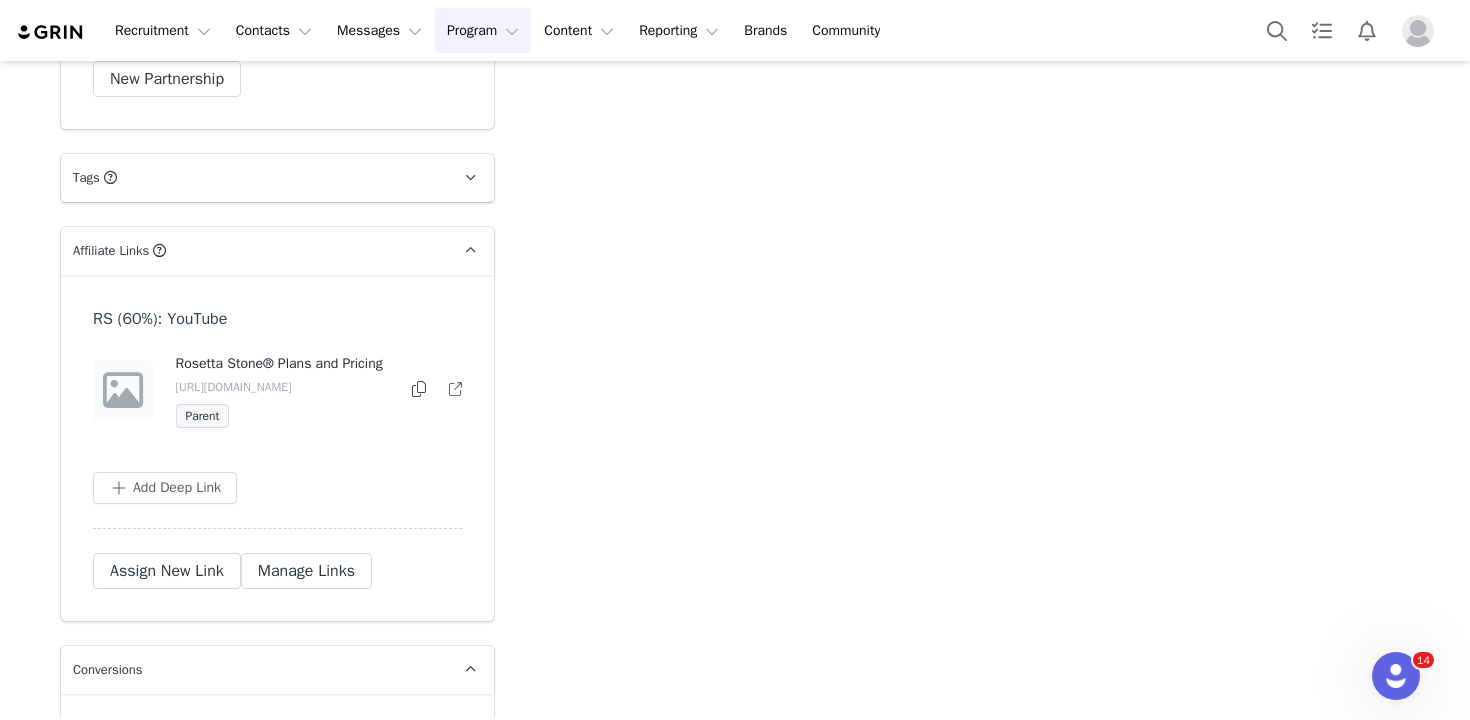 click on "Program Program" at bounding box center [483, 30] 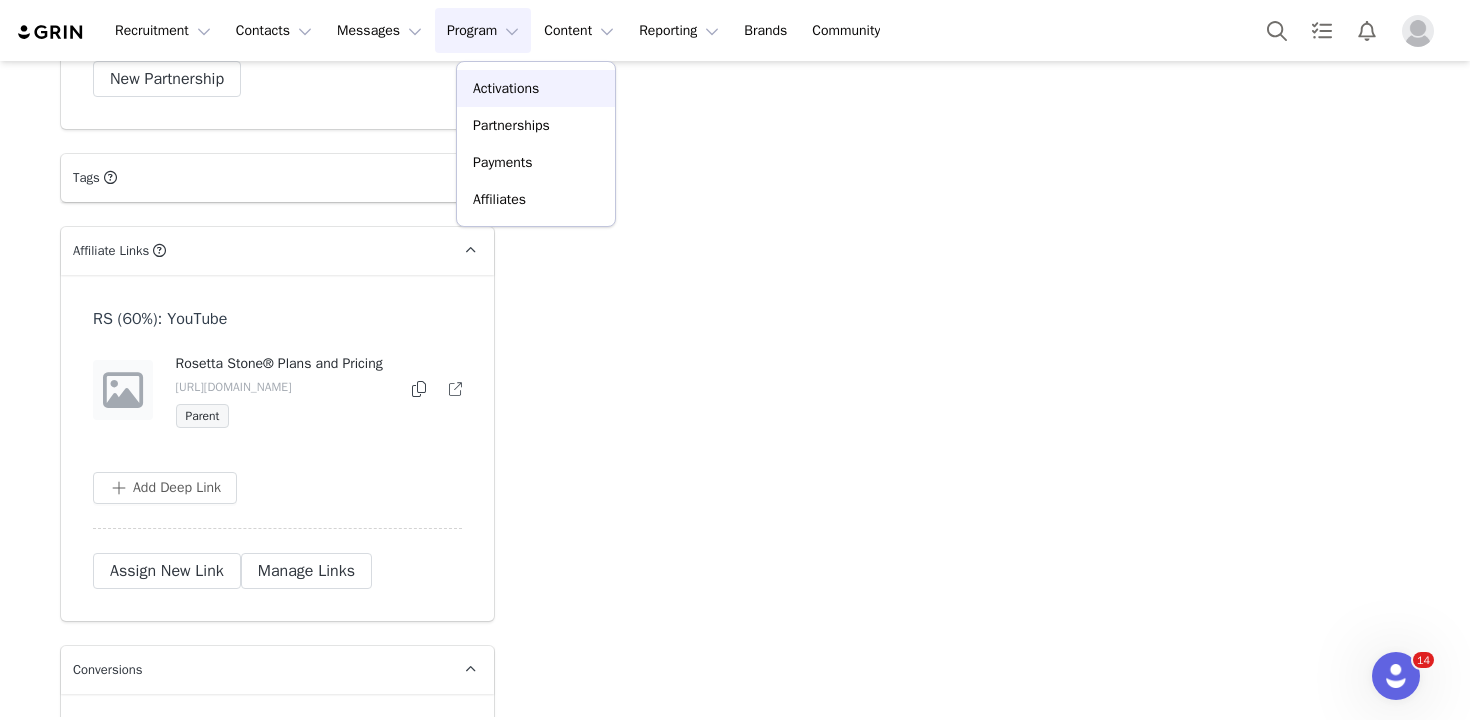 click on "Activations" at bounding box center (506, 88) 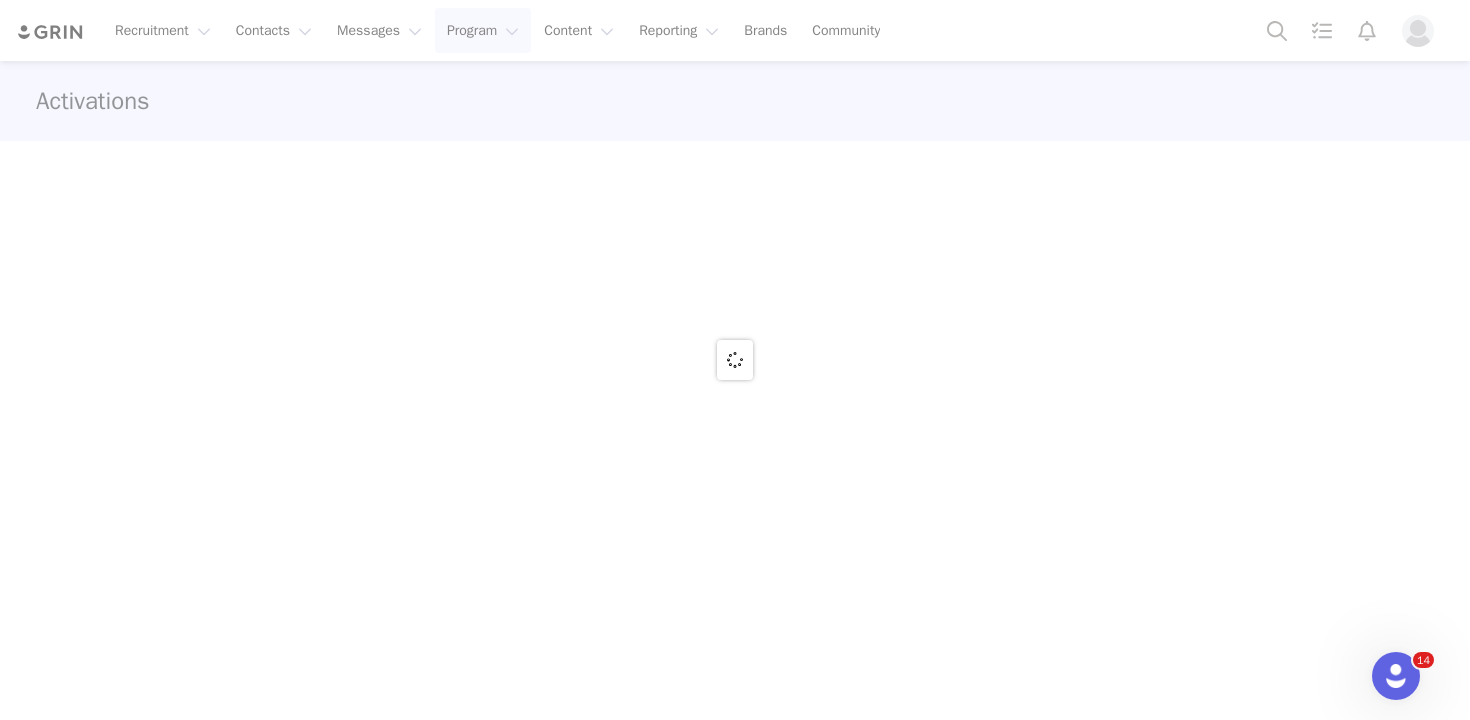 scroll, scrollTop: 0, scrollLeft: 0, axis: both 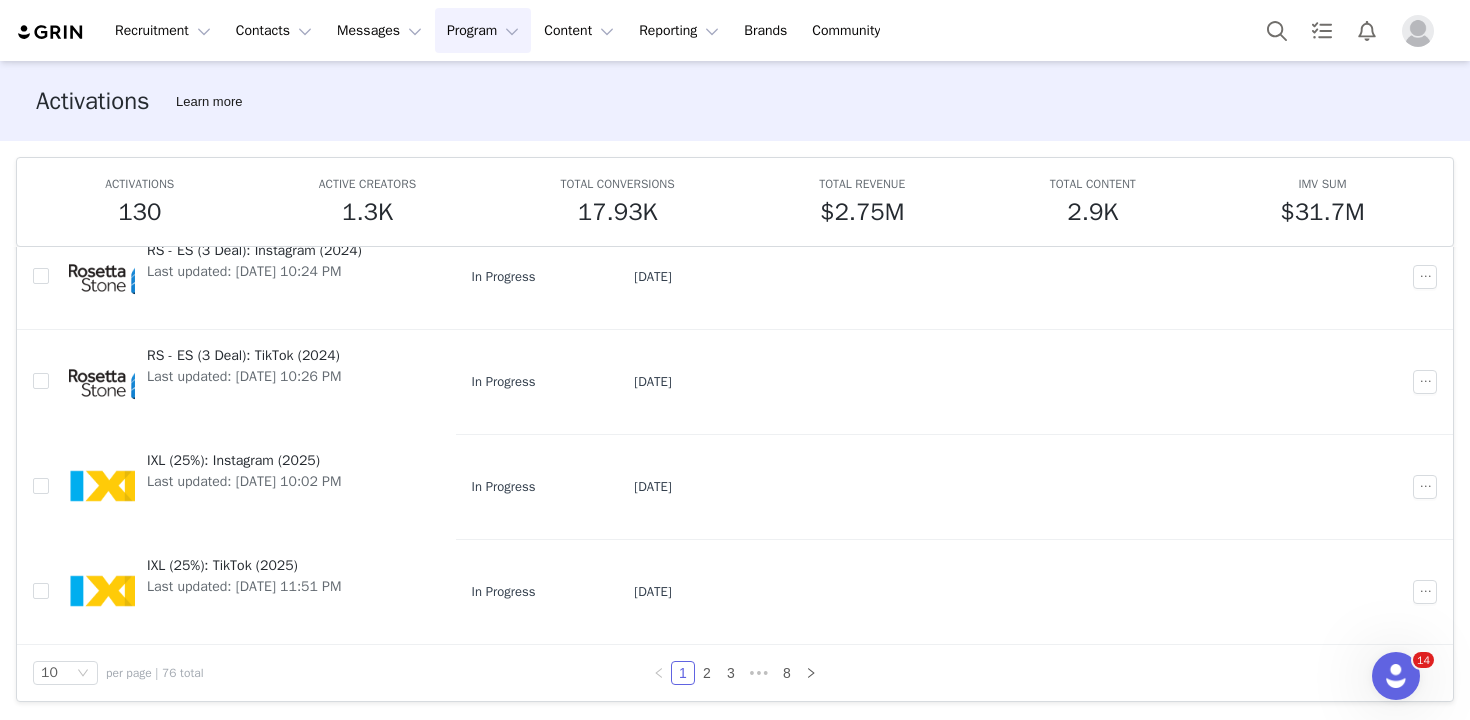 click on "10   per page | 76 total  1 2 3 ••• 8" at bounding box center [735, 673] 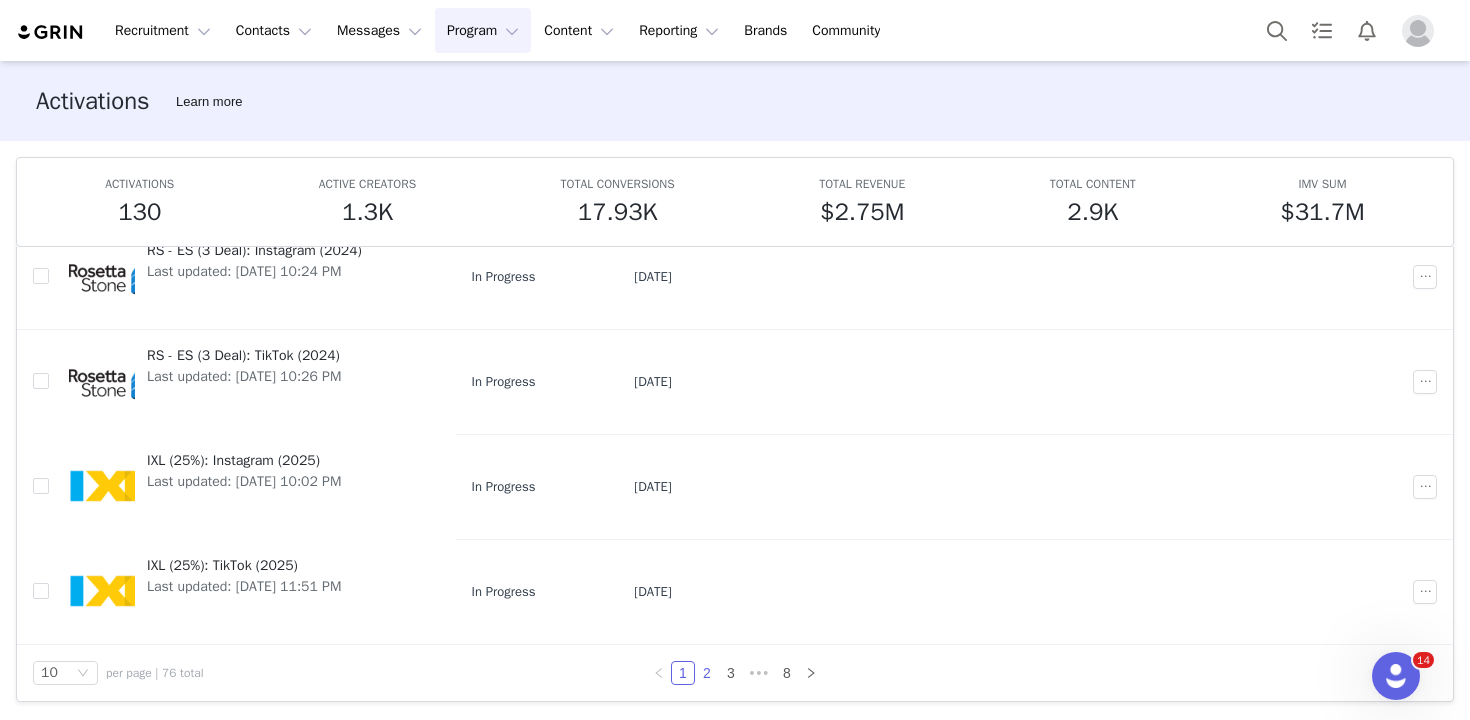 click on "2" at bounding box center [707, 673] 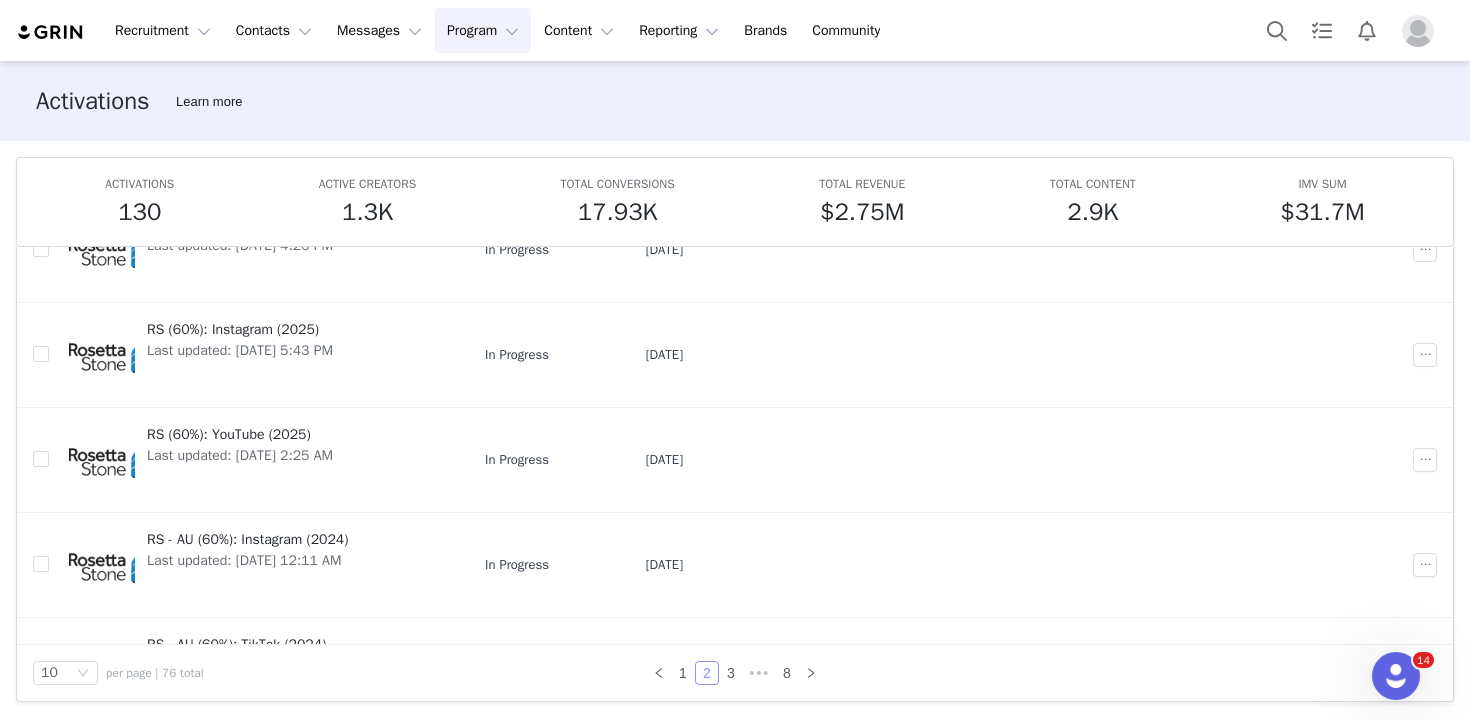 scroll, scrollTop: 294, scrollLeft: 0, axis: vertical 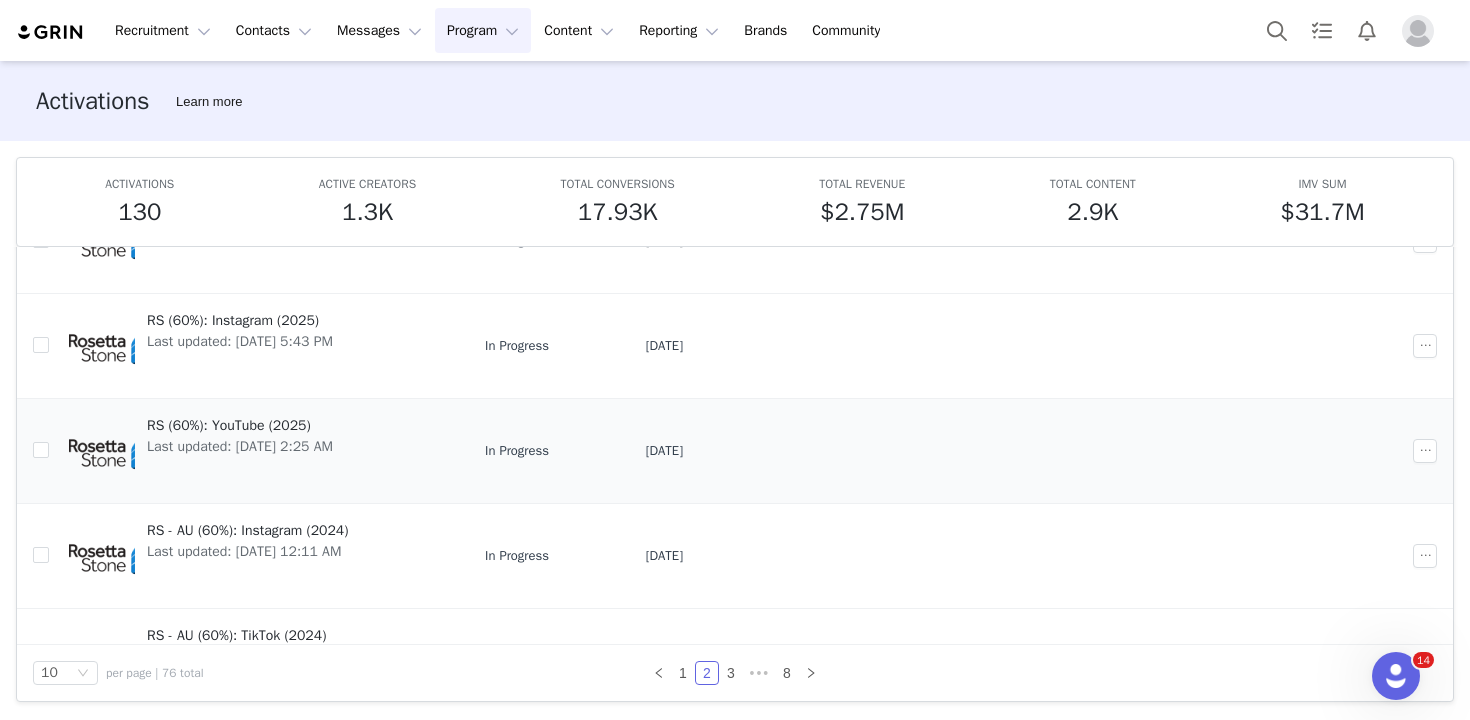 click on "RS (60%): YouTube (2025)" at bounding box center [240, 425] 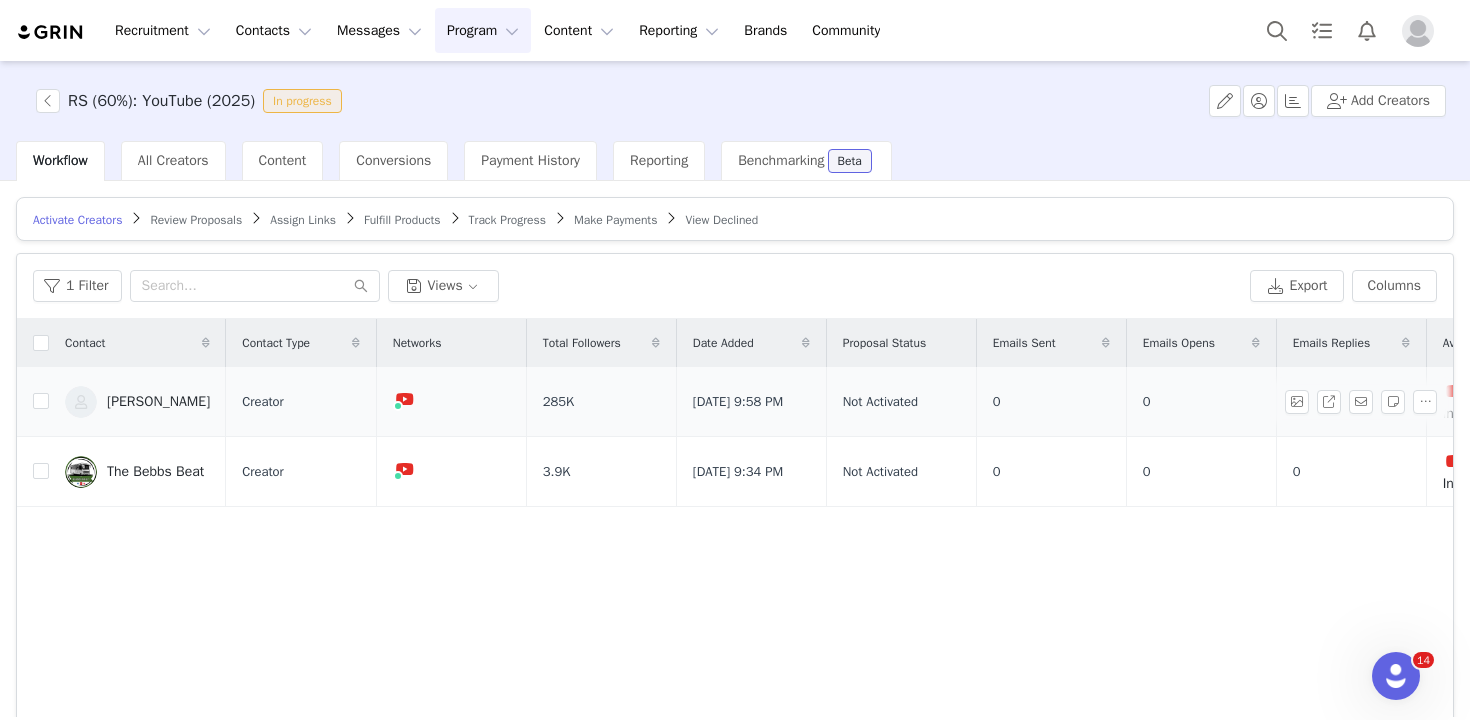 scroll, scrollTop: 0, scrollLeft: 126, axis: horizontal 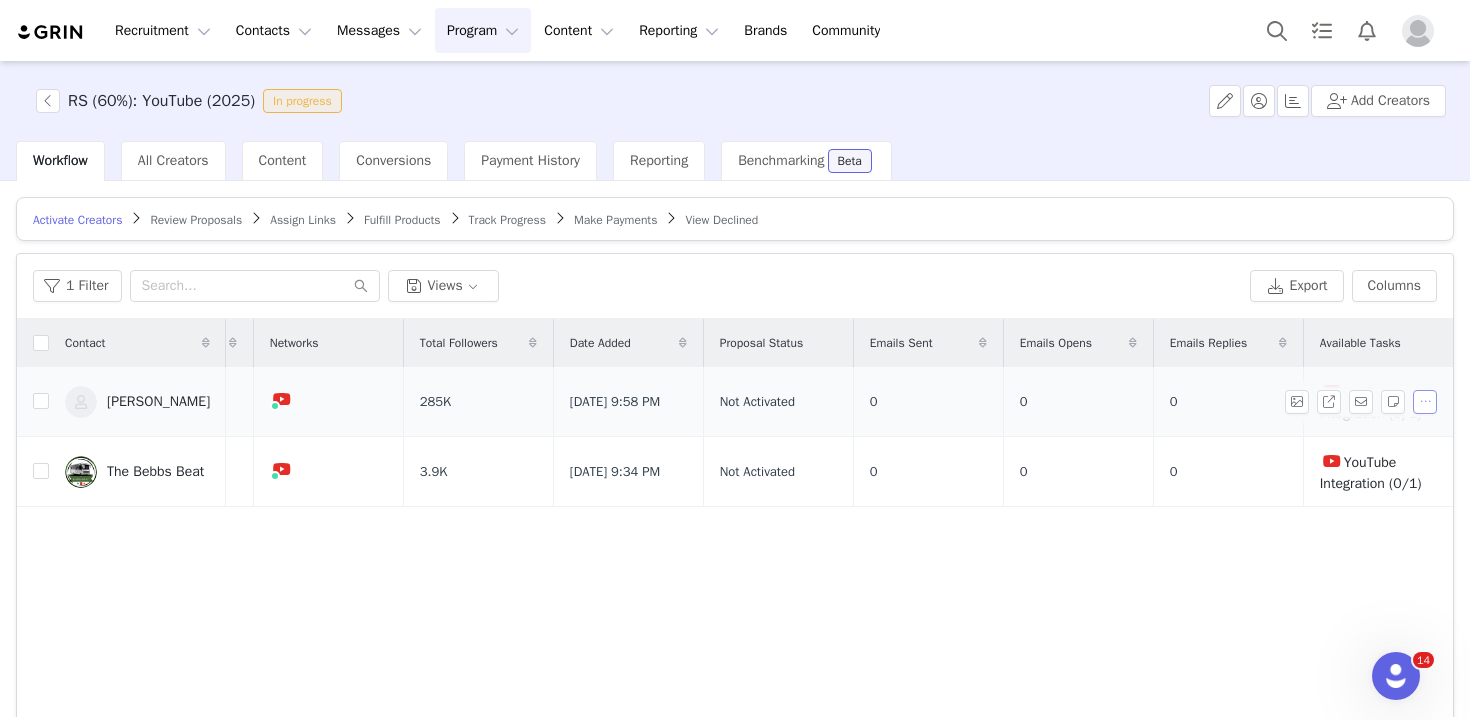 click at bounding box center (1425, 402) 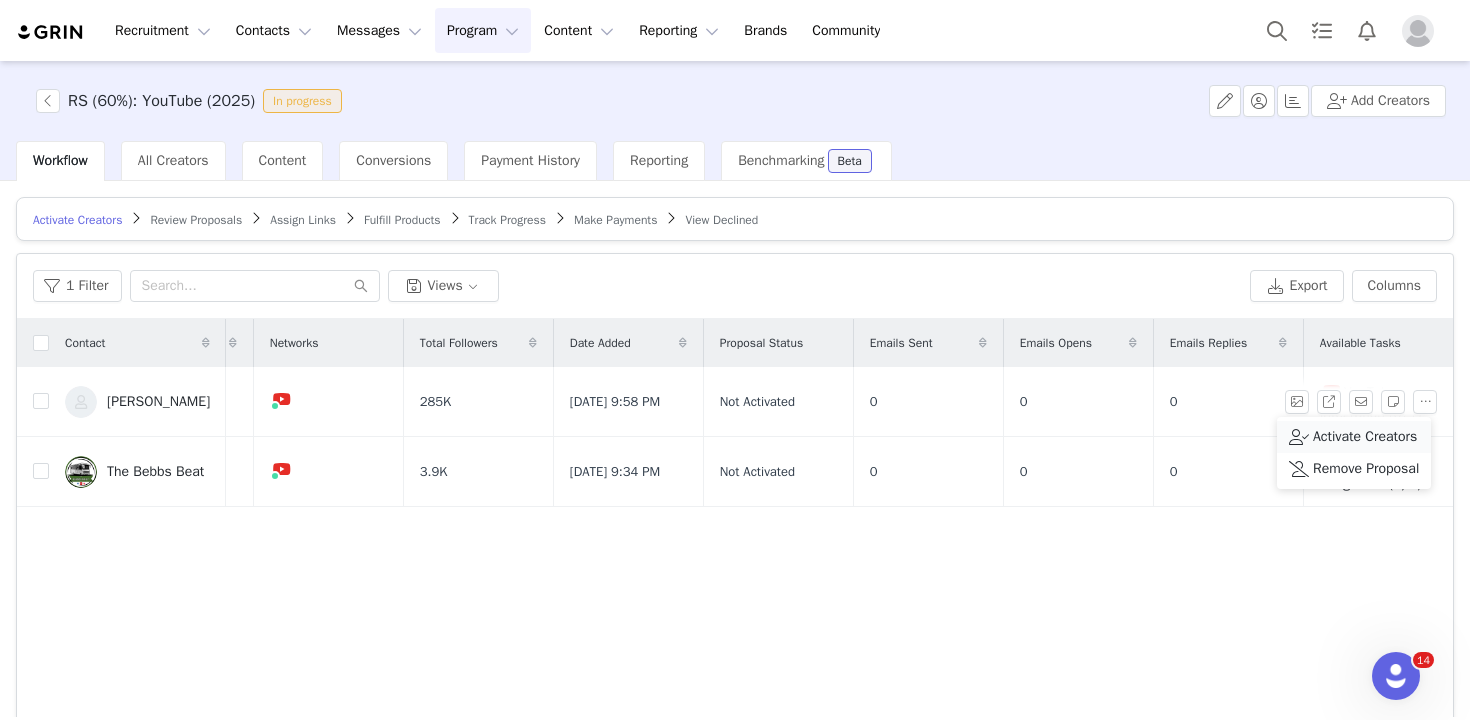 click on "Activate Creators" at bounding box center (1365, 437) 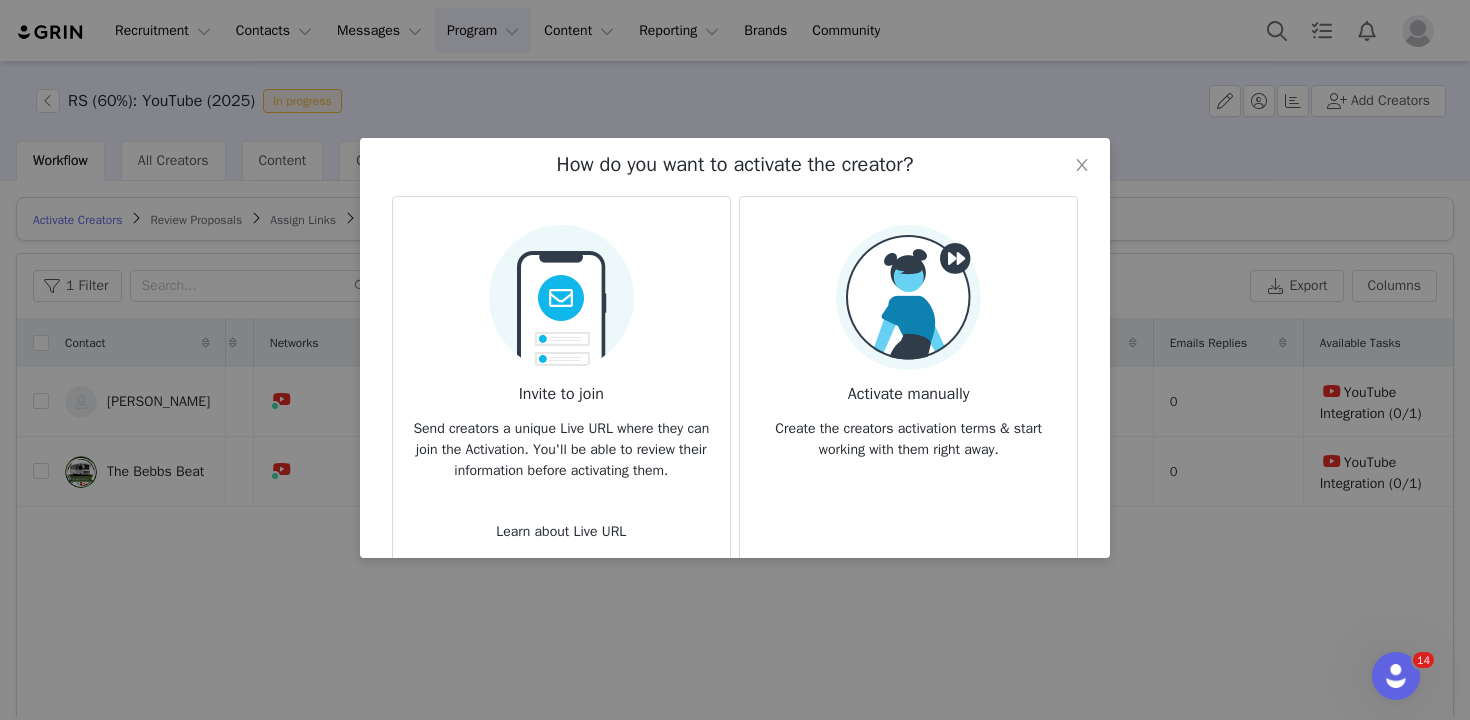 click on "Create the creators activation terms & start working with them right away." at bounding box center (908, 433) 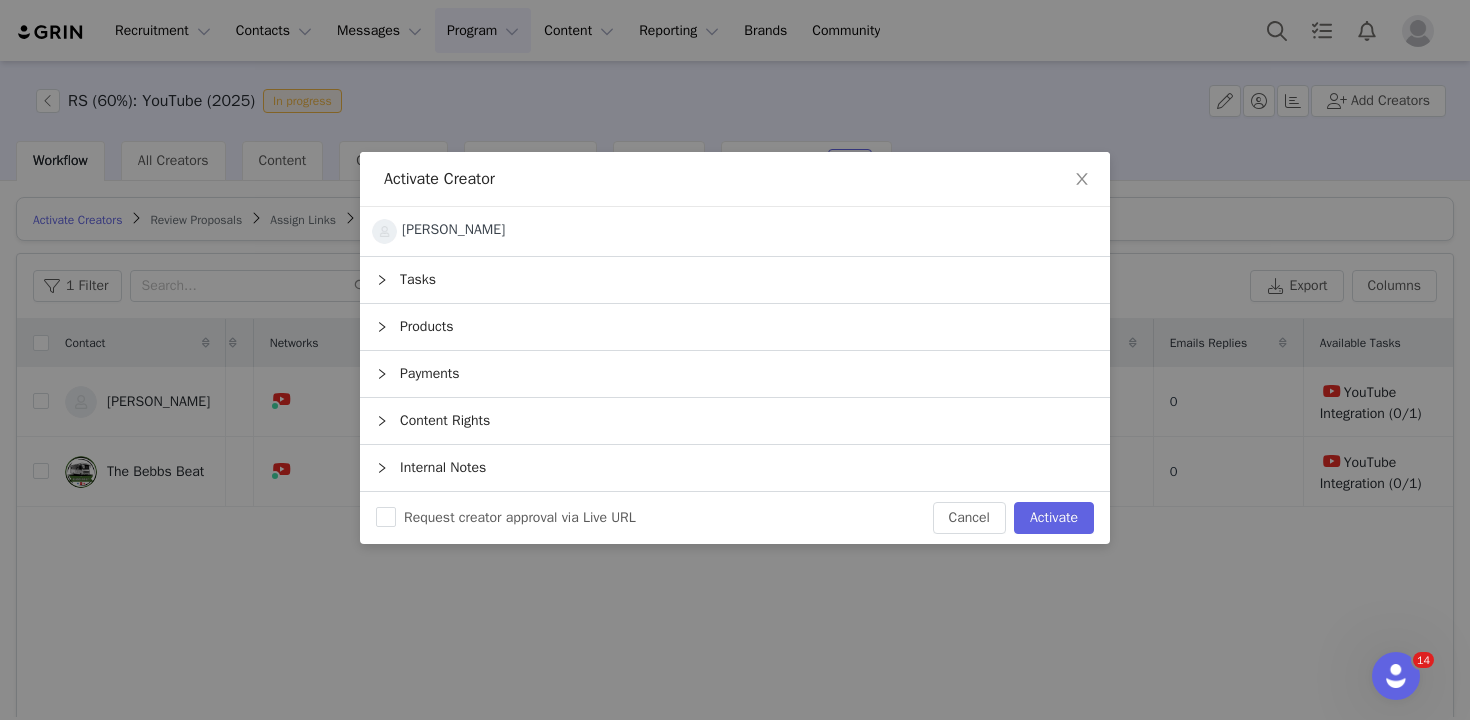 click on "Payments" at bounding box center (735, 374) 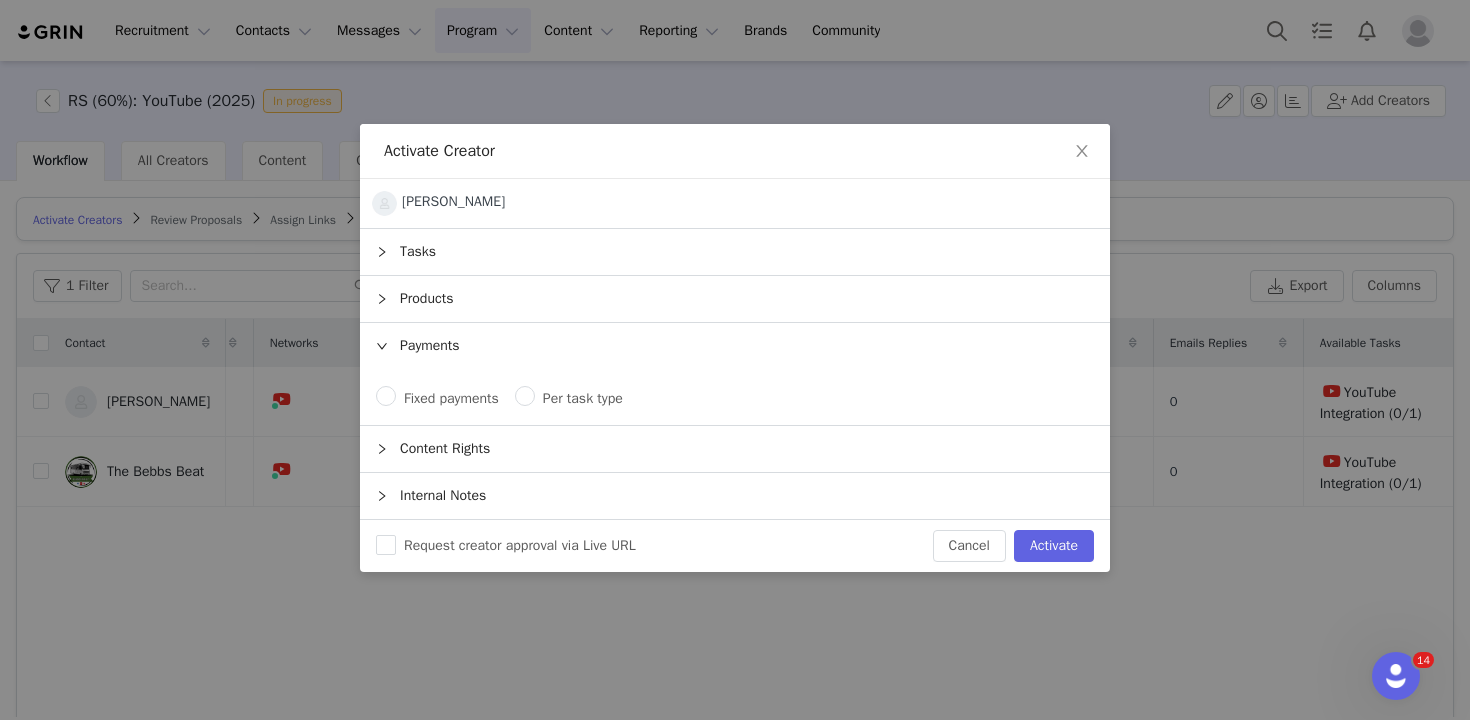 click on "Fixed payments" at bounding box center (451, 398) 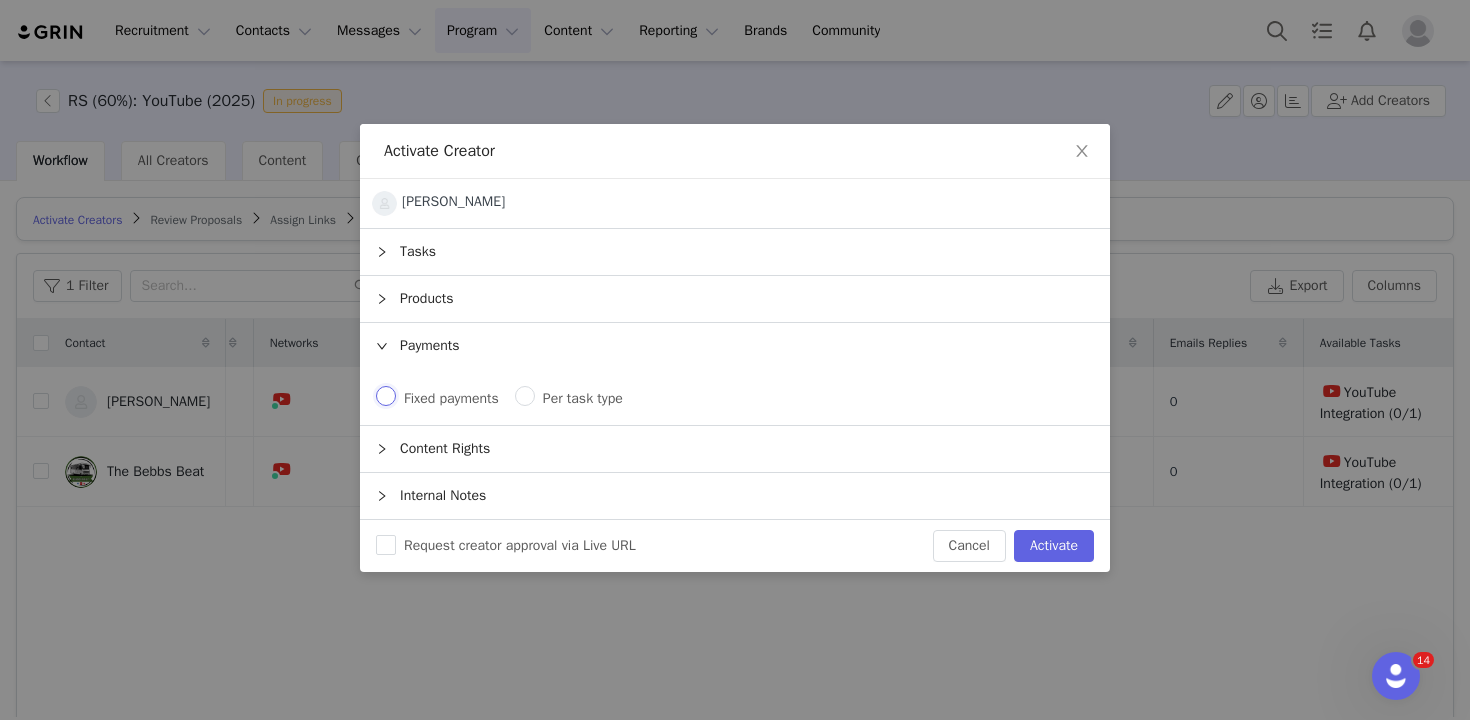 click on "Fixed payments" at bounding box center (386, 396) 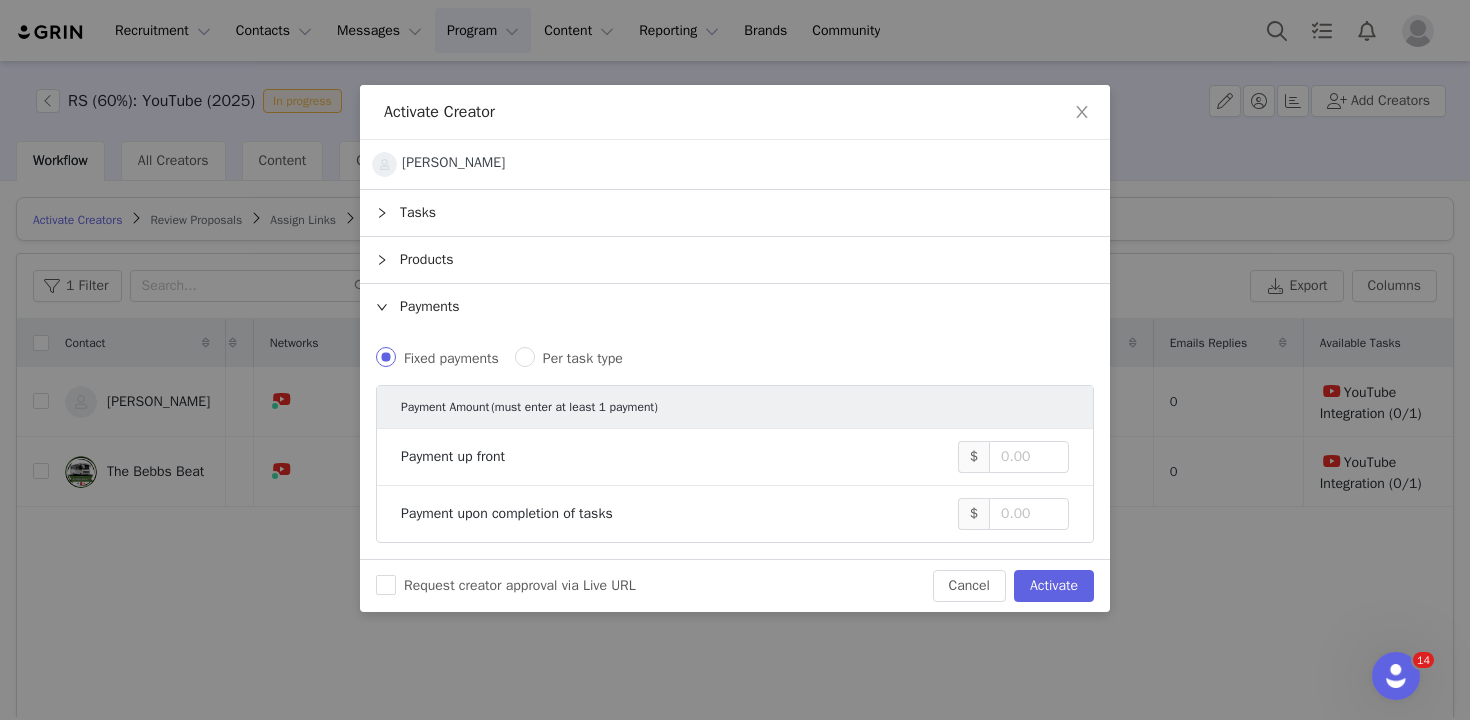 click on "Per task type" at bounding box center [583, 358] 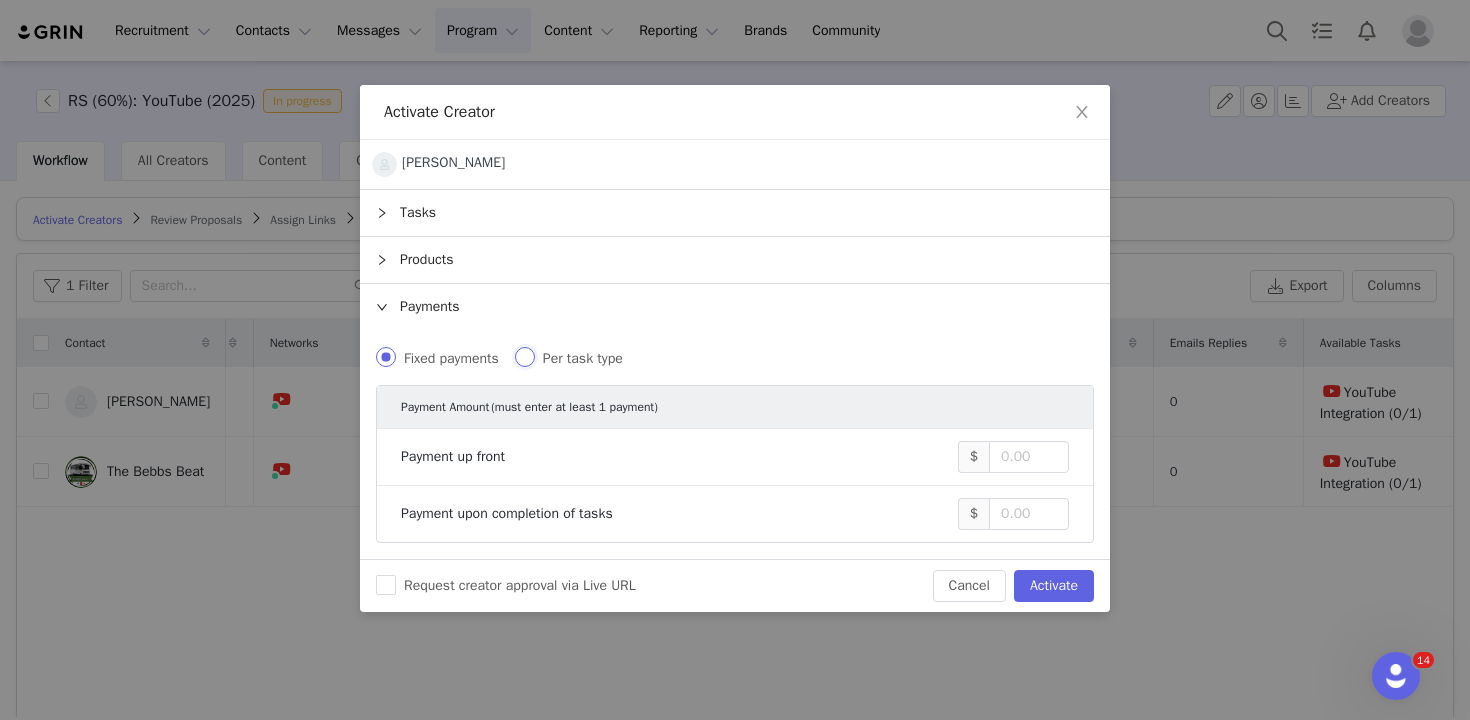 click on "Per task type" at bounding box center [525, 357] 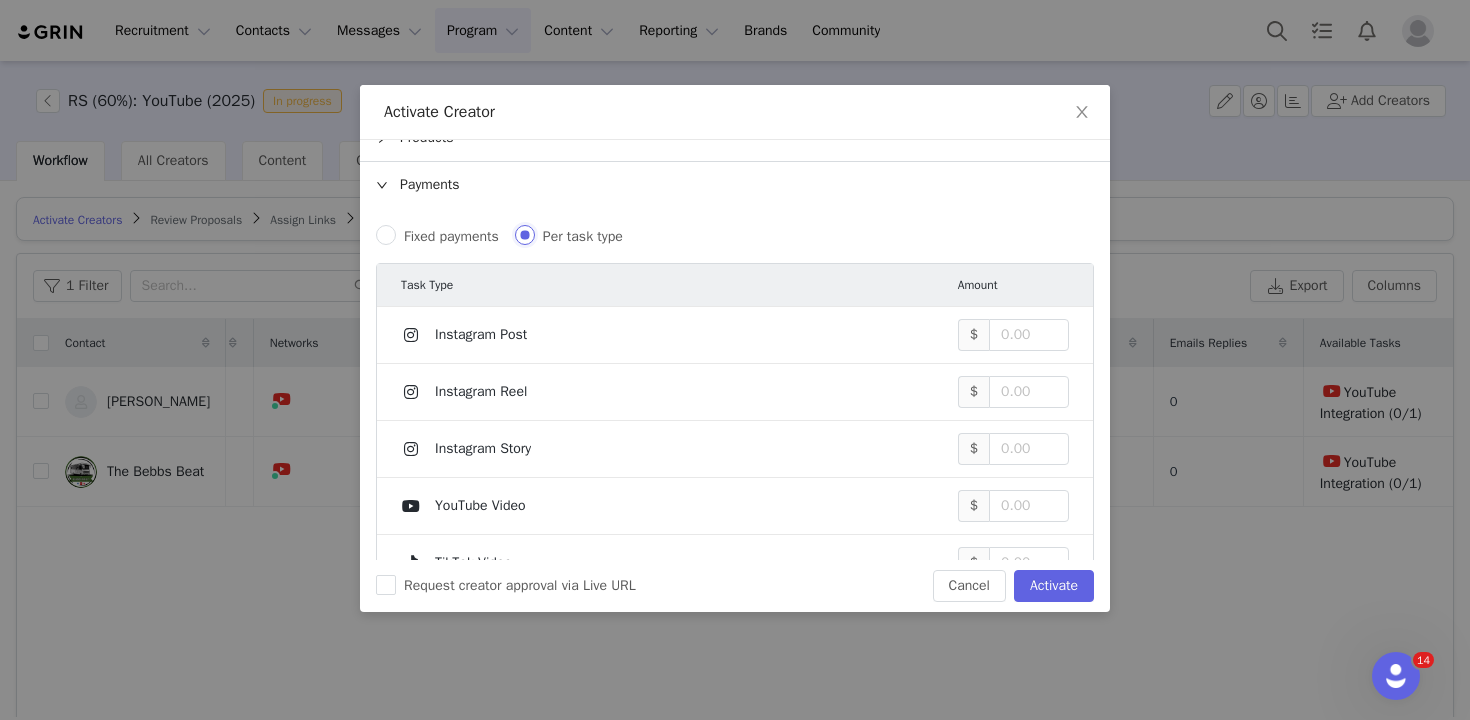 scroll, scrollTop: 123, scrollLeft: 0, axis: vertical 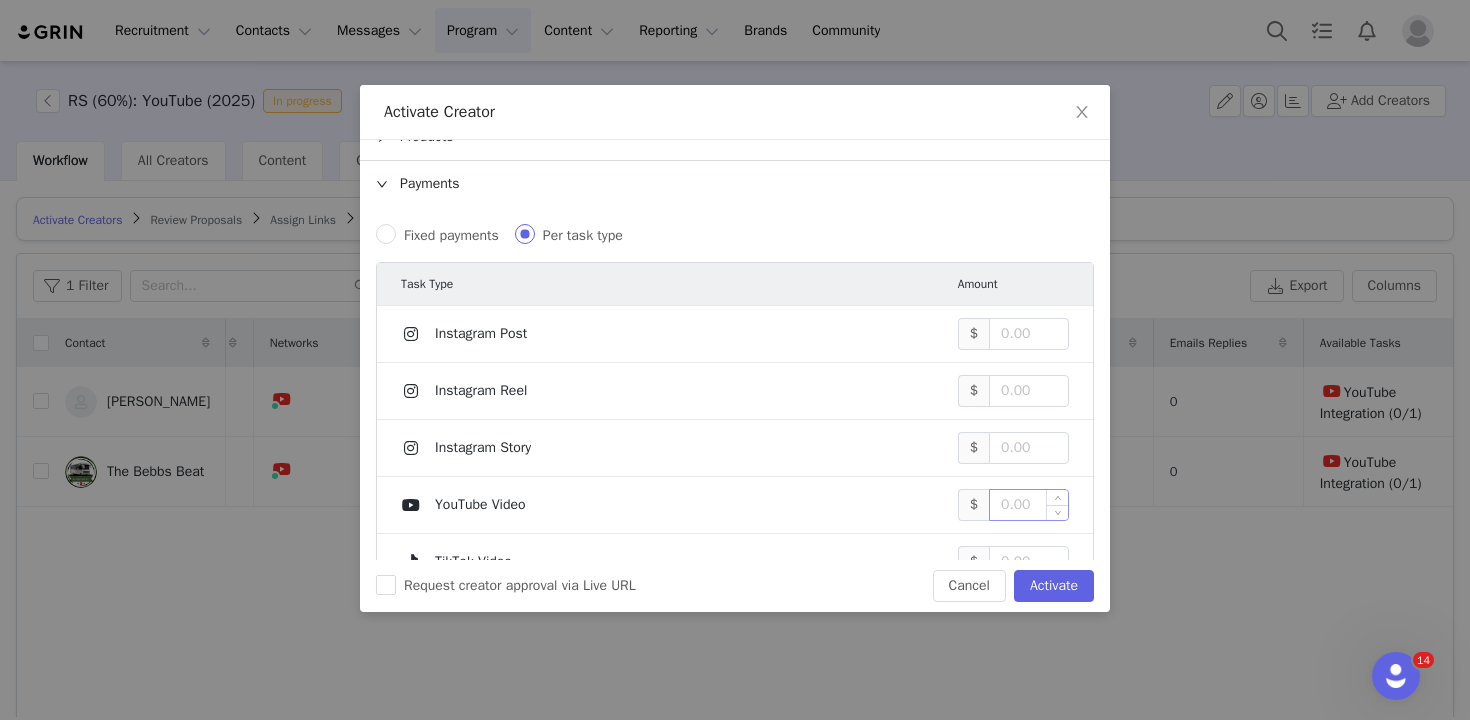 click at bounding box center (1029, 505) 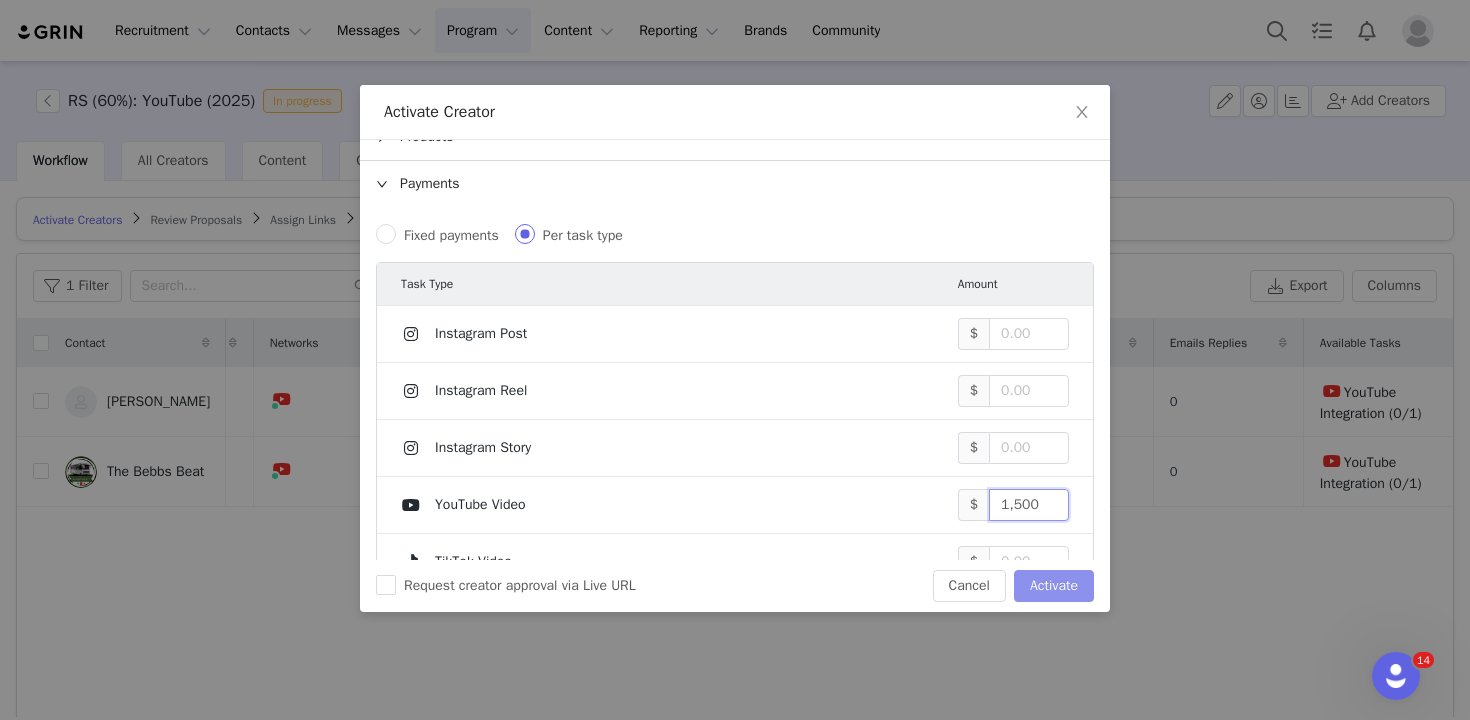 type on "1,500" 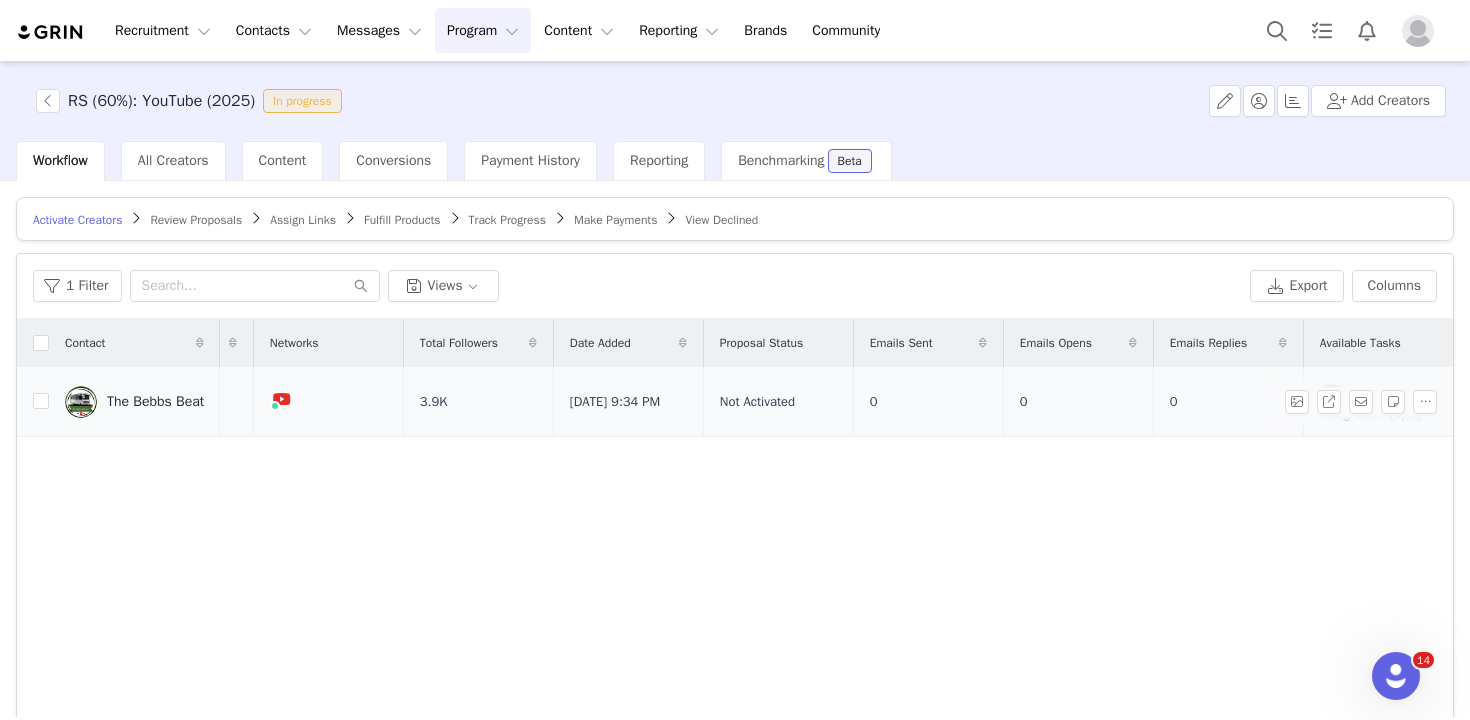 scroll, scrollTop: 0, scrollLeft: 126, axis: horizontal 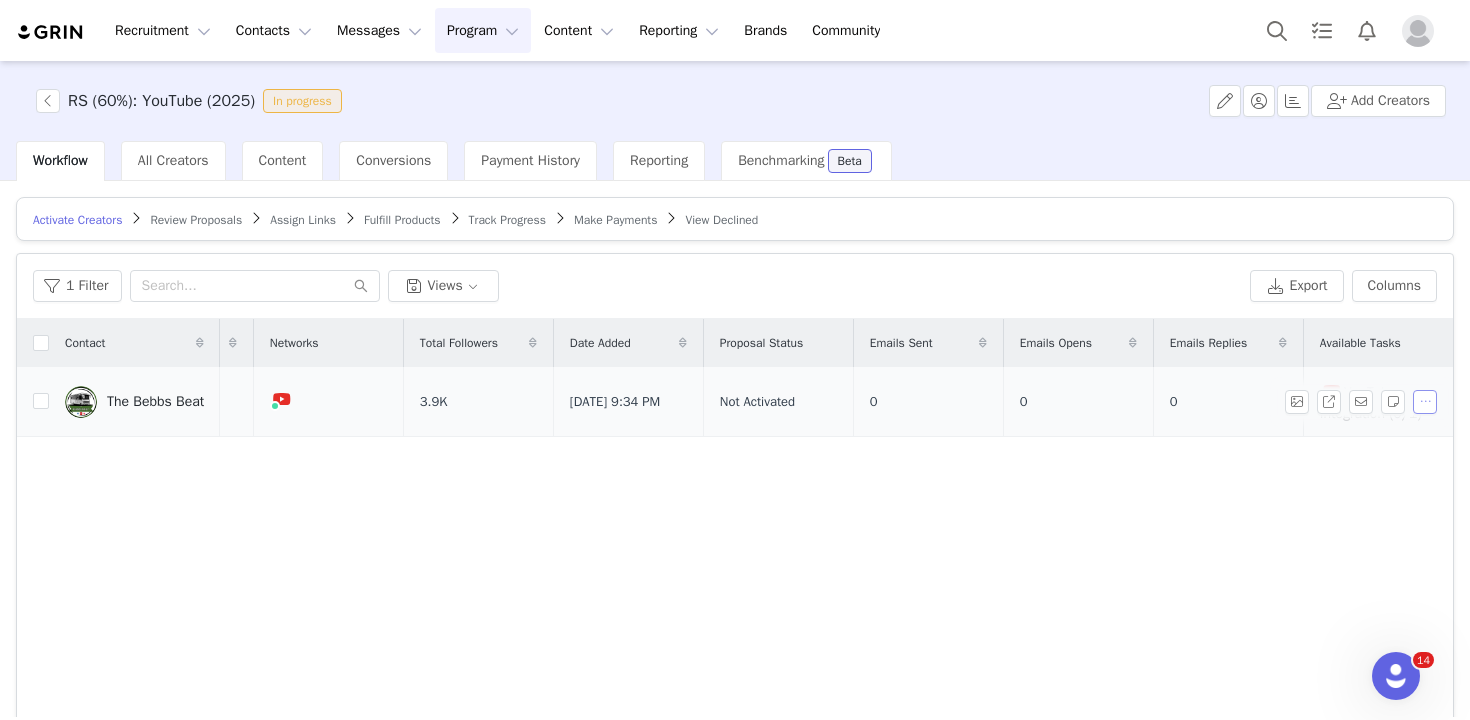 click at bounding box center (1425, 402) 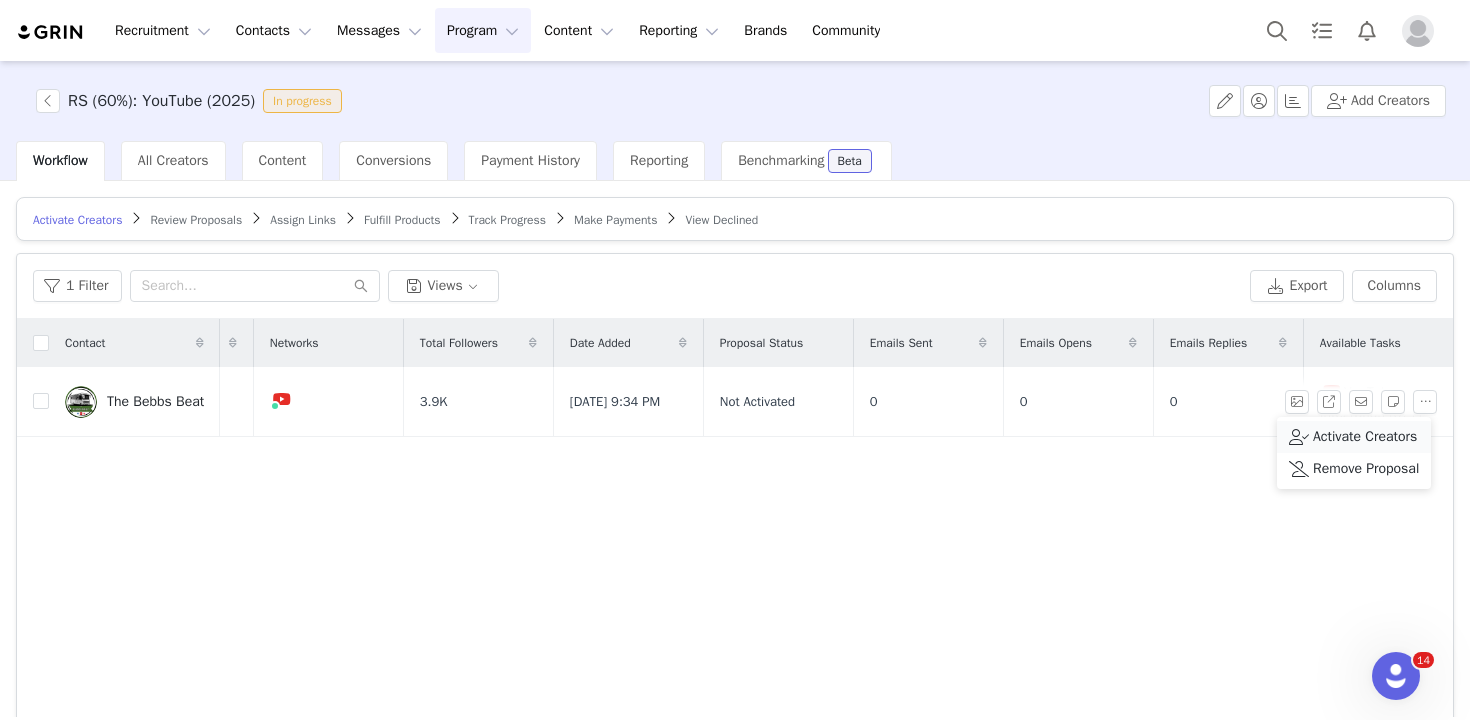 click on "Activate Creators" at bounding box center [1365, 437] 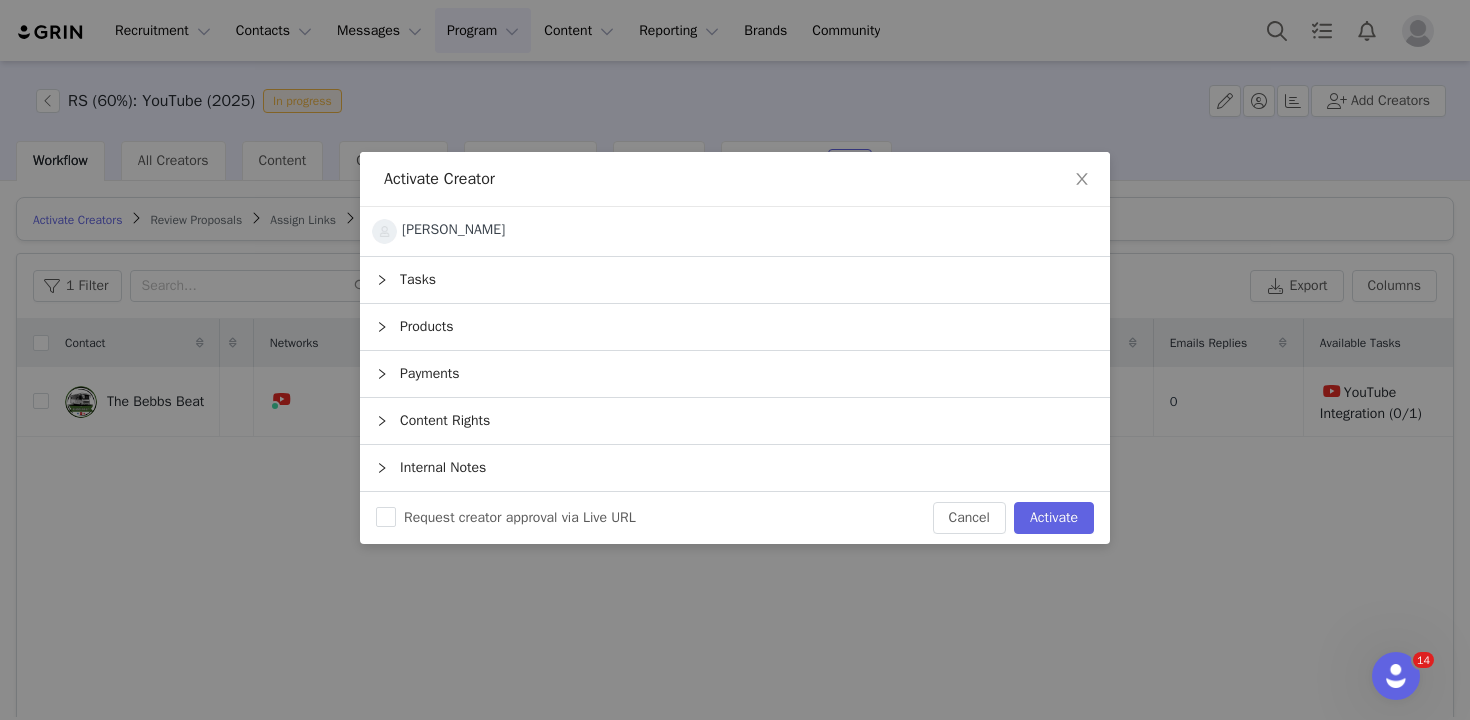 click on "Payments" at bounding box center [735, 374] 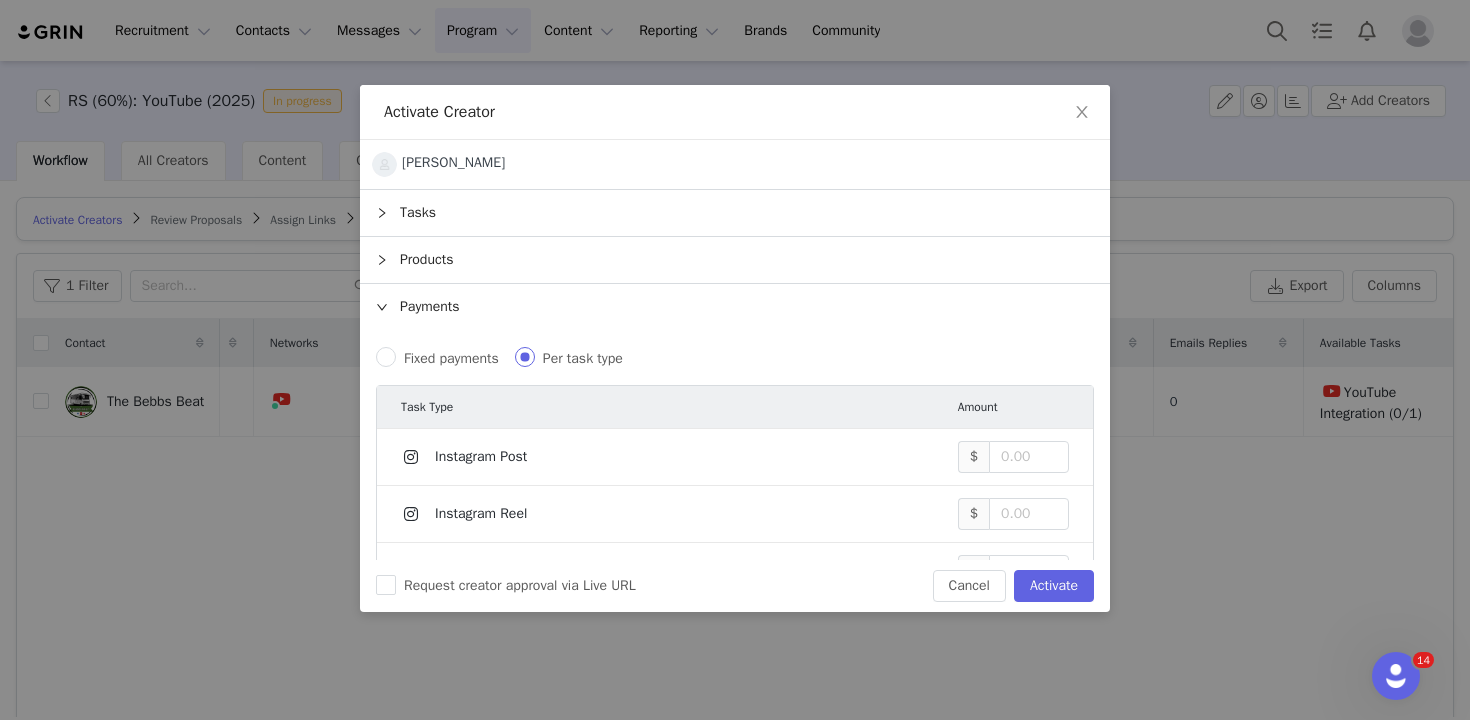 scroll, scrollTop: 98, scrollLeft: 0, axis: vertical 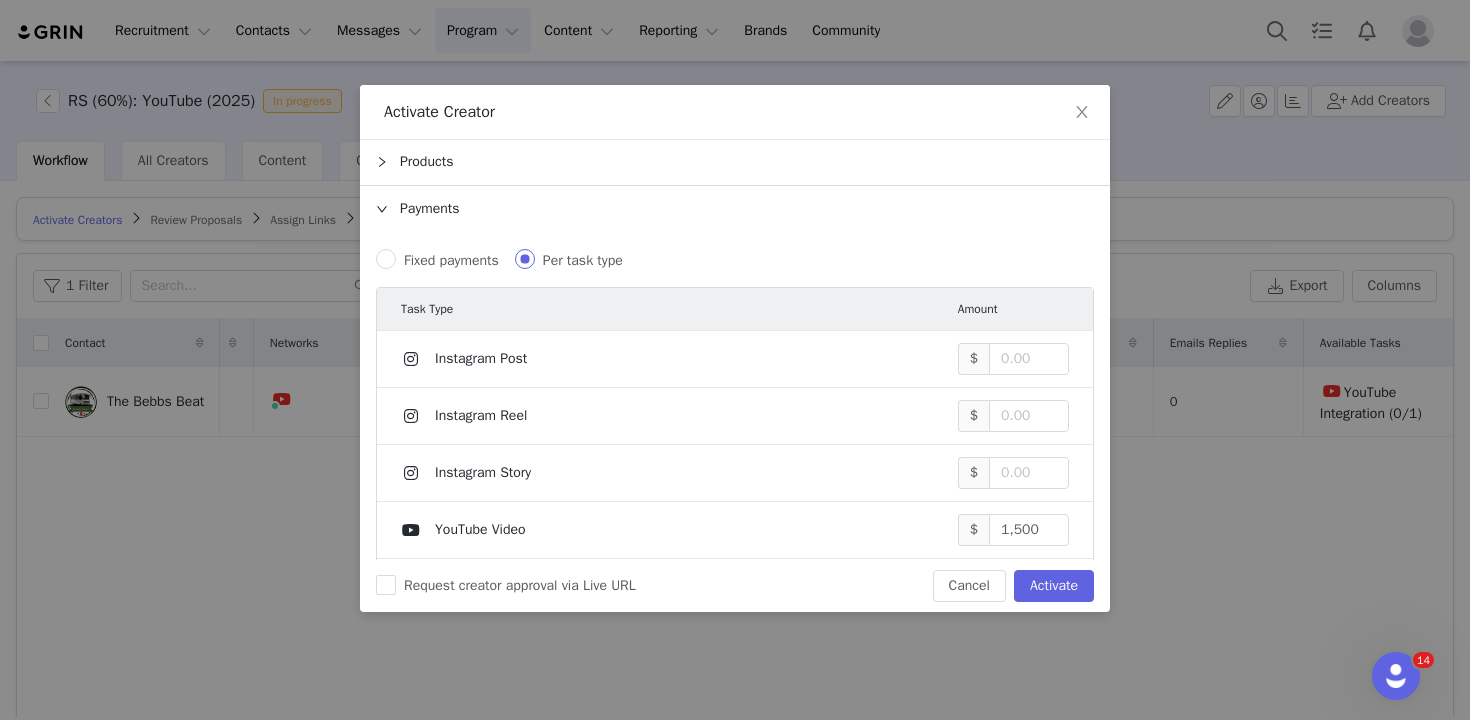 click on "Fixed payments   Per task type      Task Type Amount Instagram Post     $   Instagram Reel     $   Instagram Story     $   YouTube Video     $   1,500 TikTok Video     $   Twitch Video     $   Twitter Tweet     $   Facebook Post     $   Pinterest Post     $   Custom Task     $" at bounding box center (735, 575) 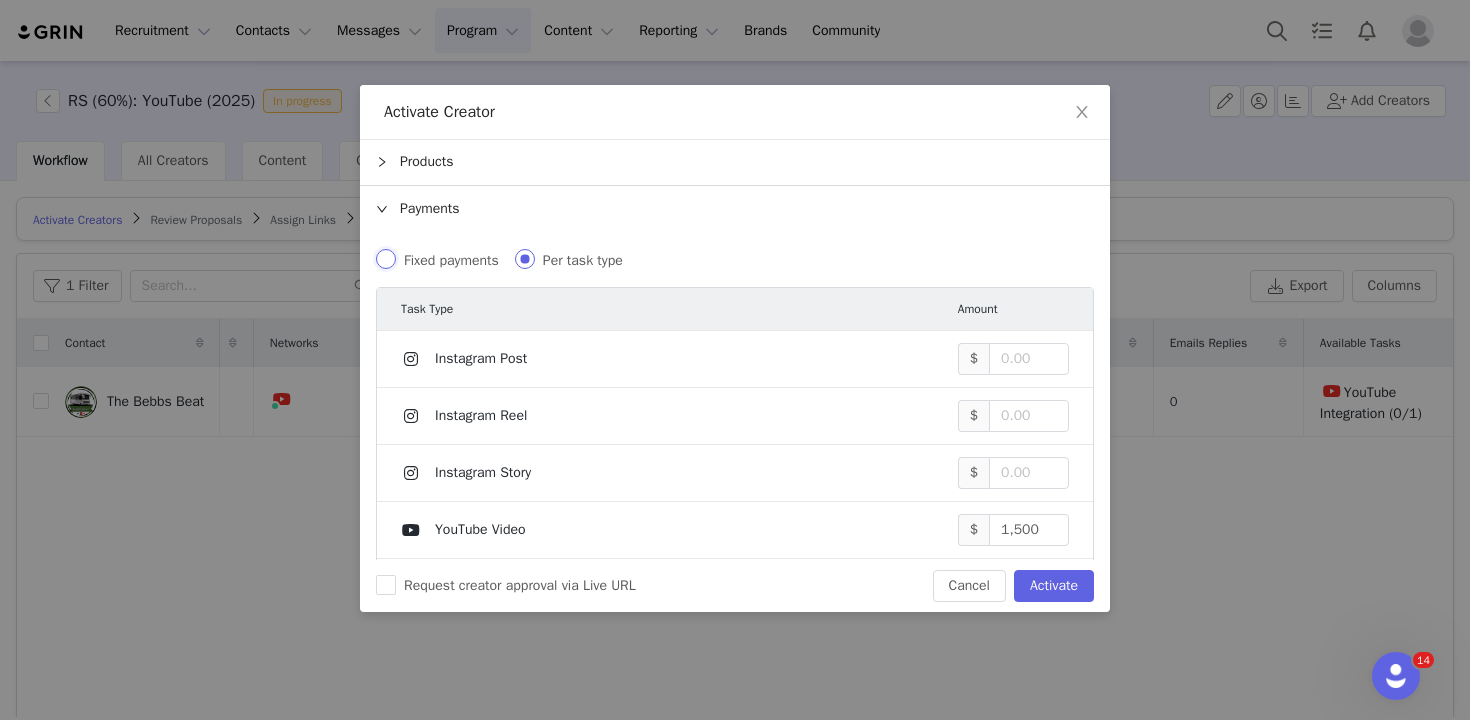click on "Fixed payments" at bounding box center (386, 259) 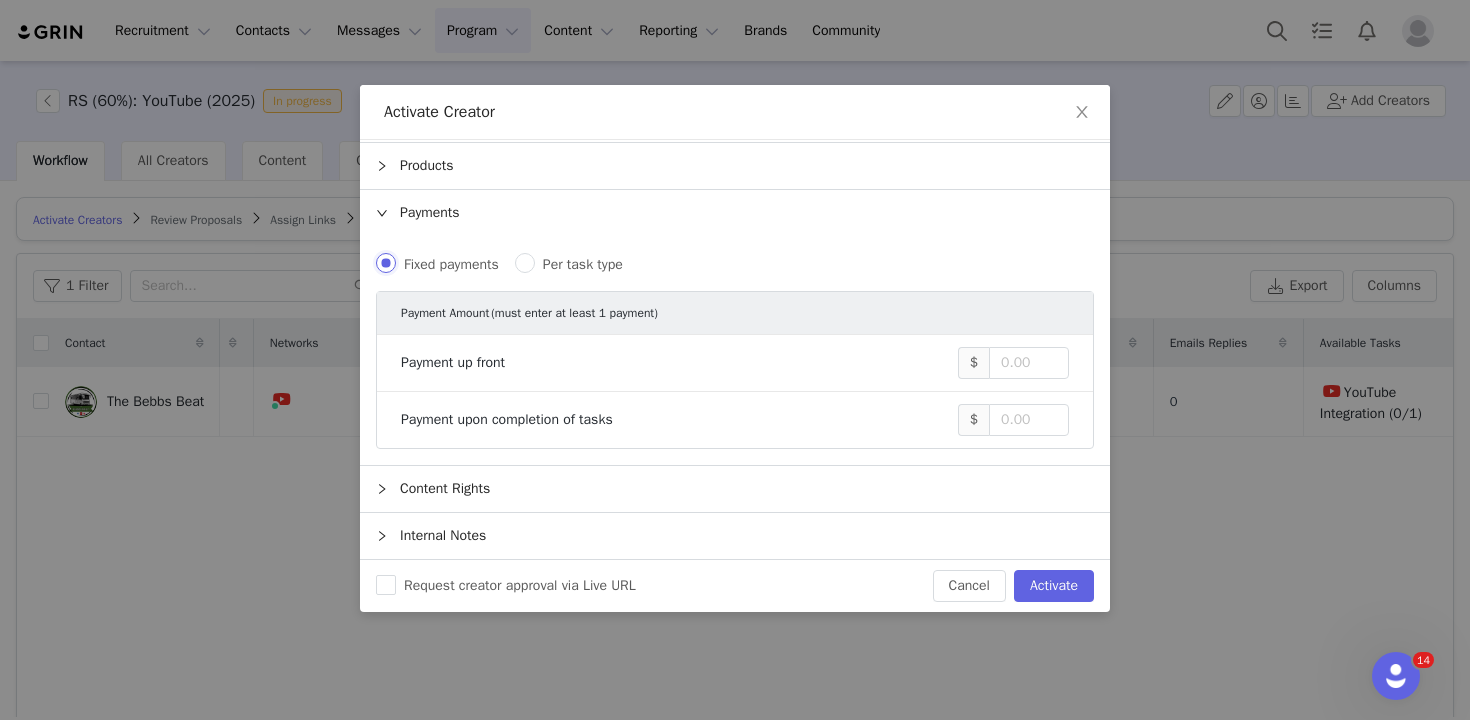 scroll, scrollTop: 94, scrollLeft: 0, axis: vertical 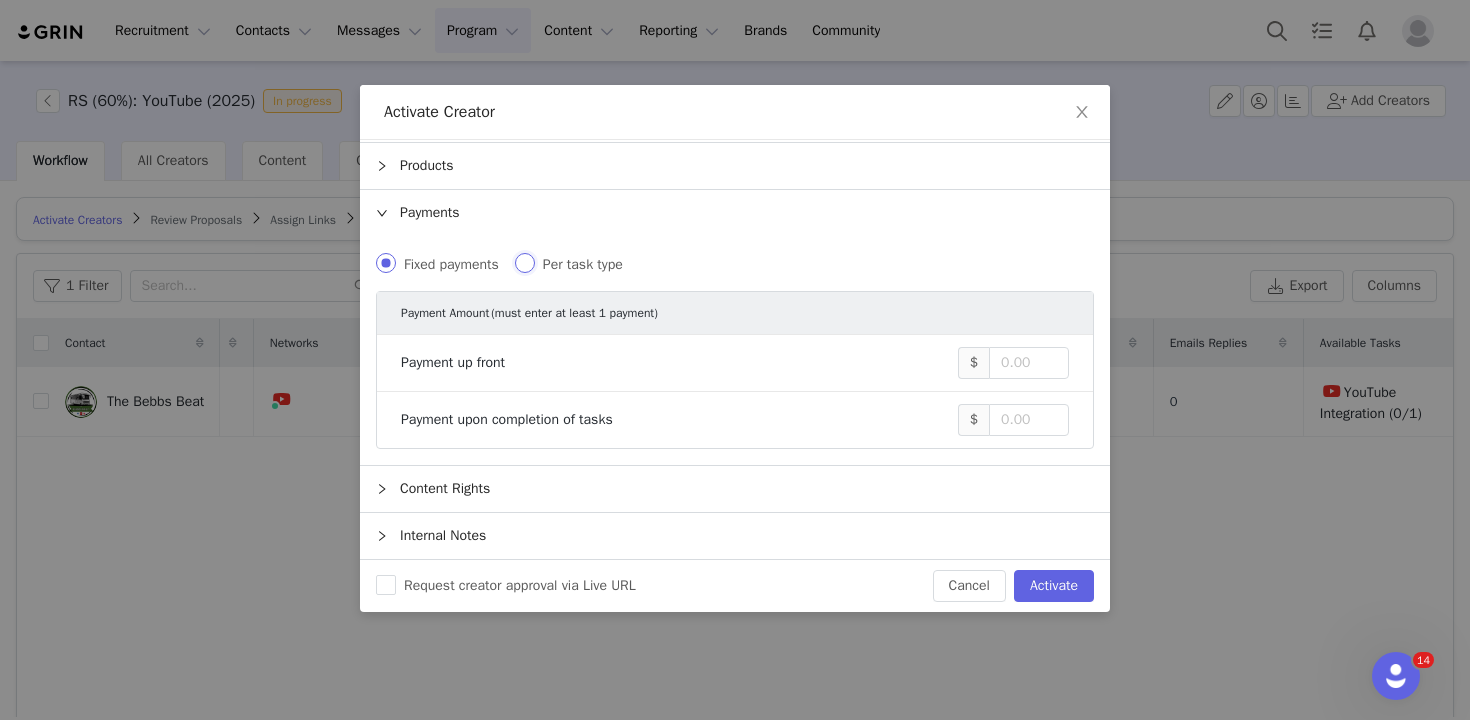 click on "Per task type" at bounding box center (525, 263) 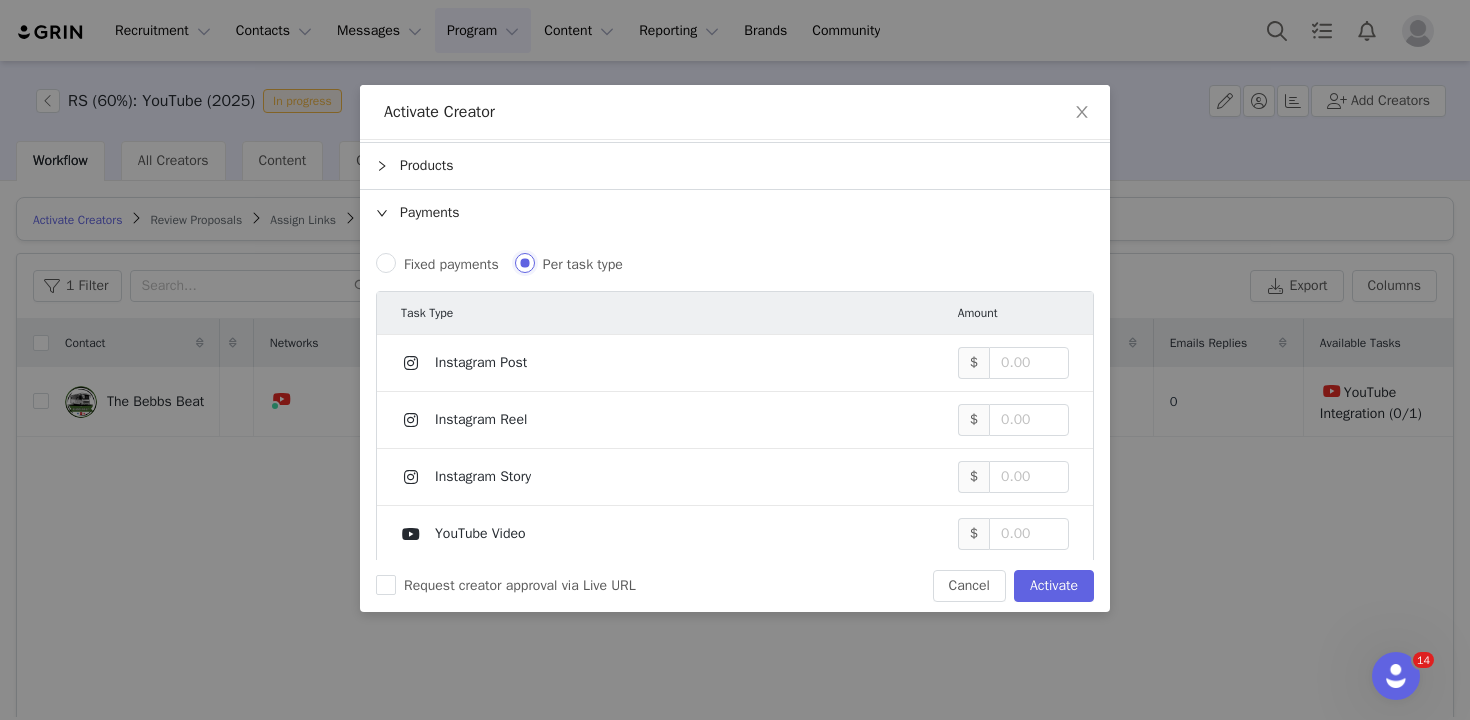 scroll, scrollTop: 157, scrollLeft: 0, axis: vertical 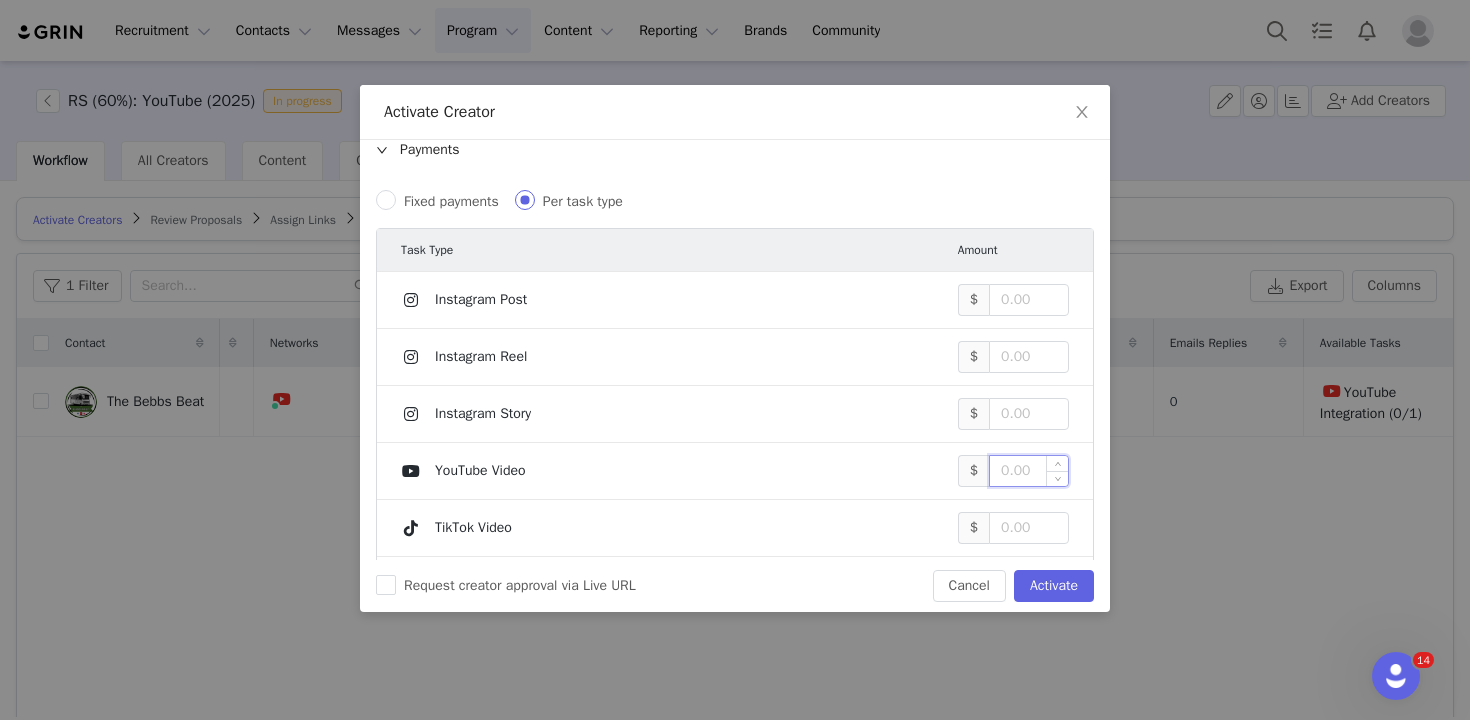 click at bounding box center [1029, 471] 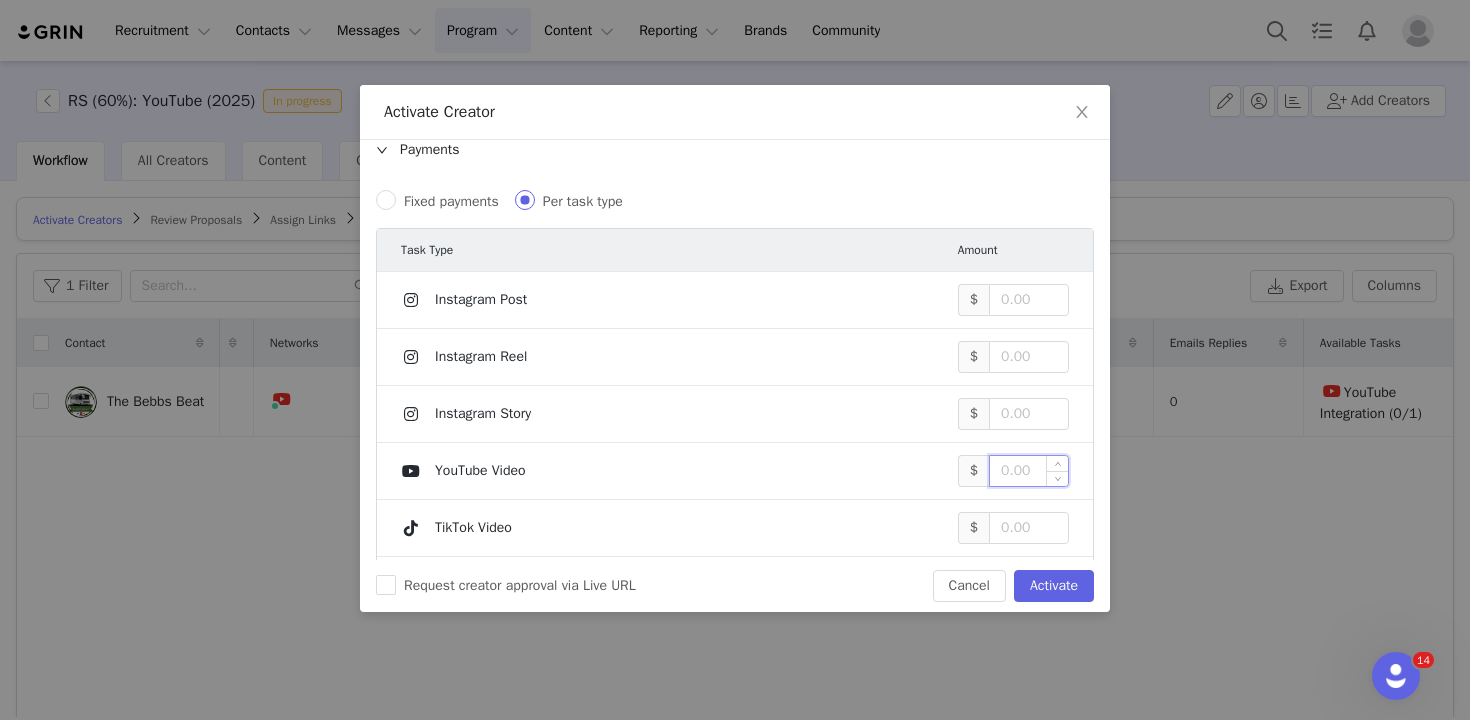 type on "q" 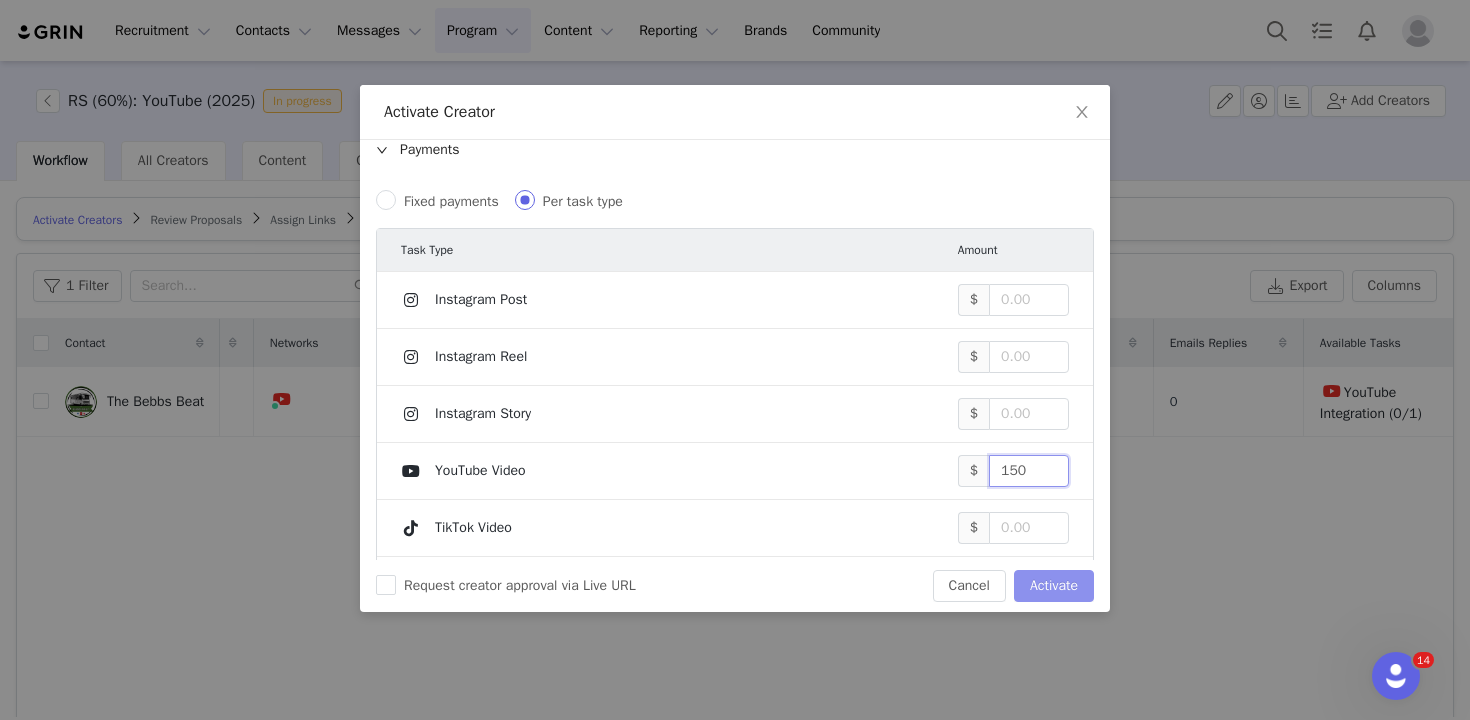 type on "150" 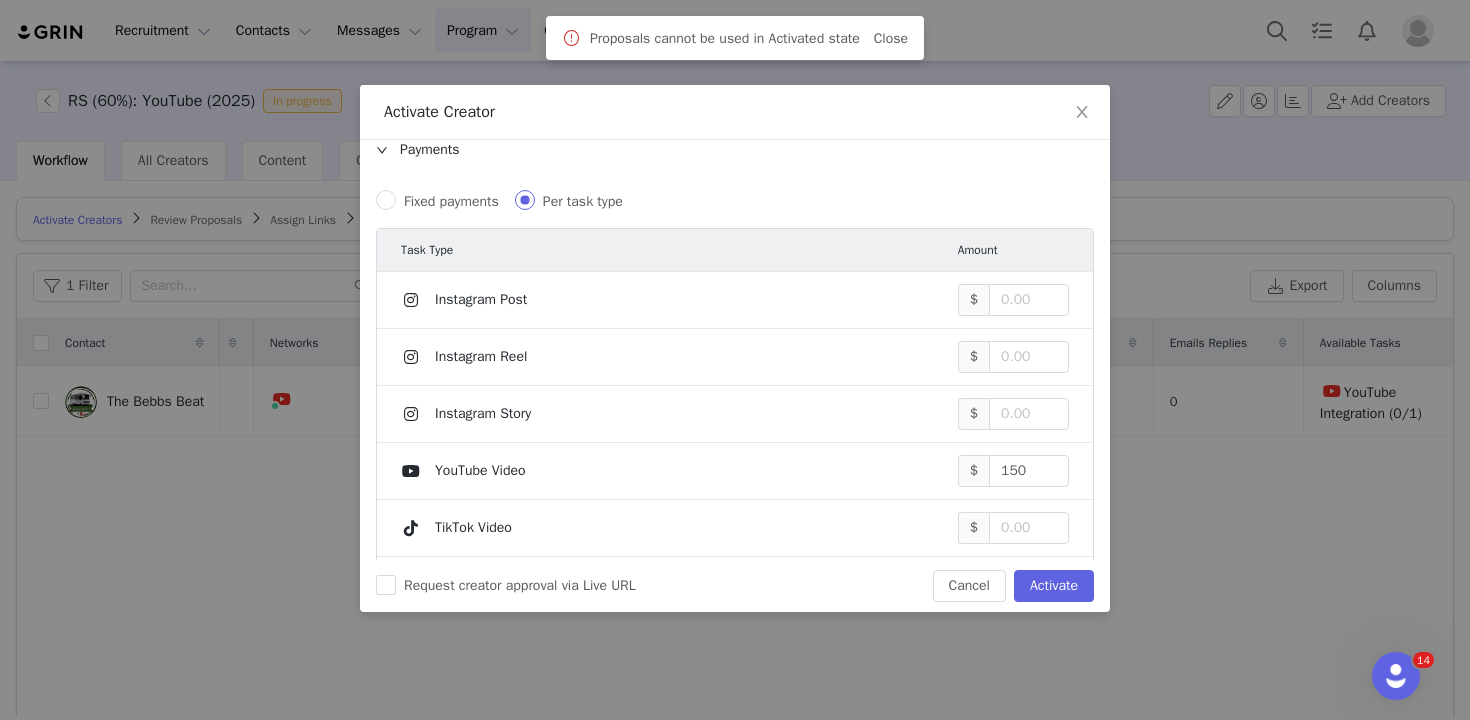 scroll, scrollTop: 0, scrollLeft: 0, axis: both 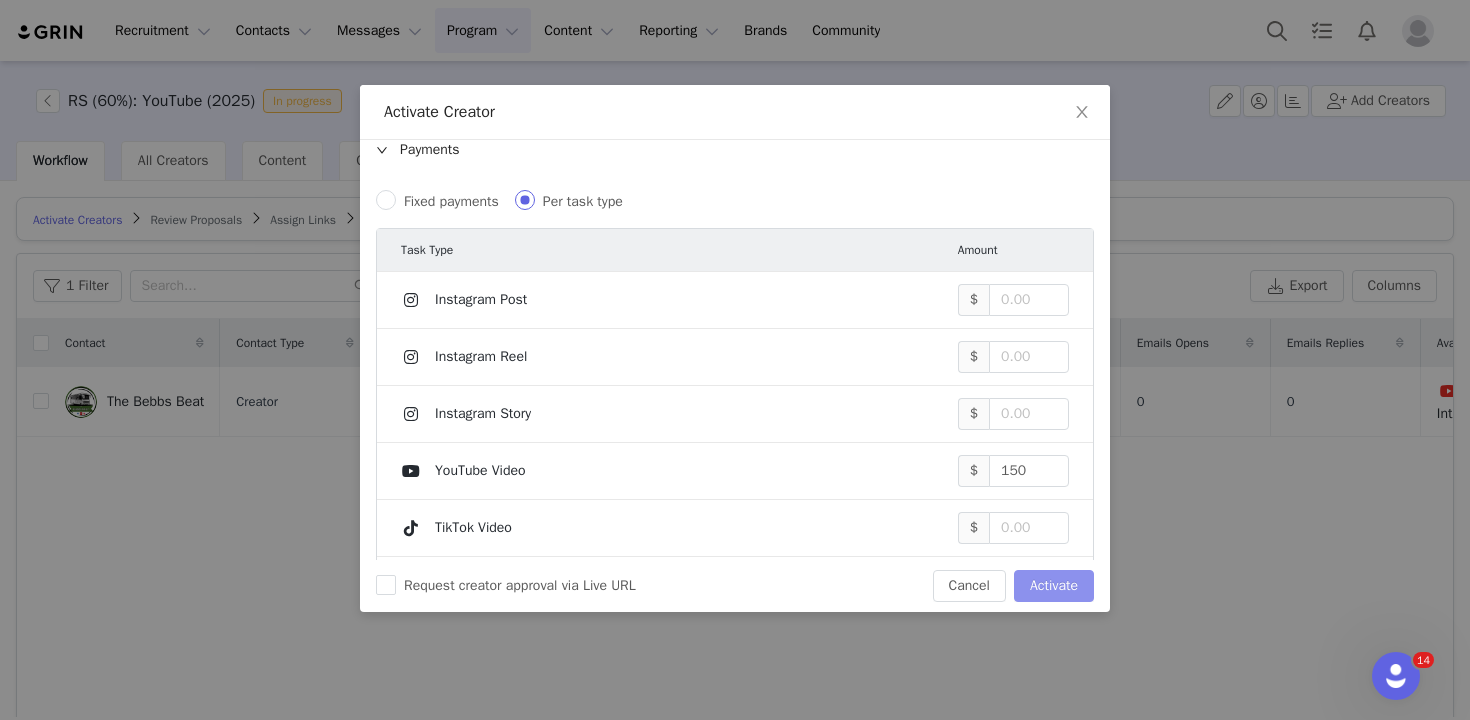 click on "Activate" at bounding box center [1054, 586] 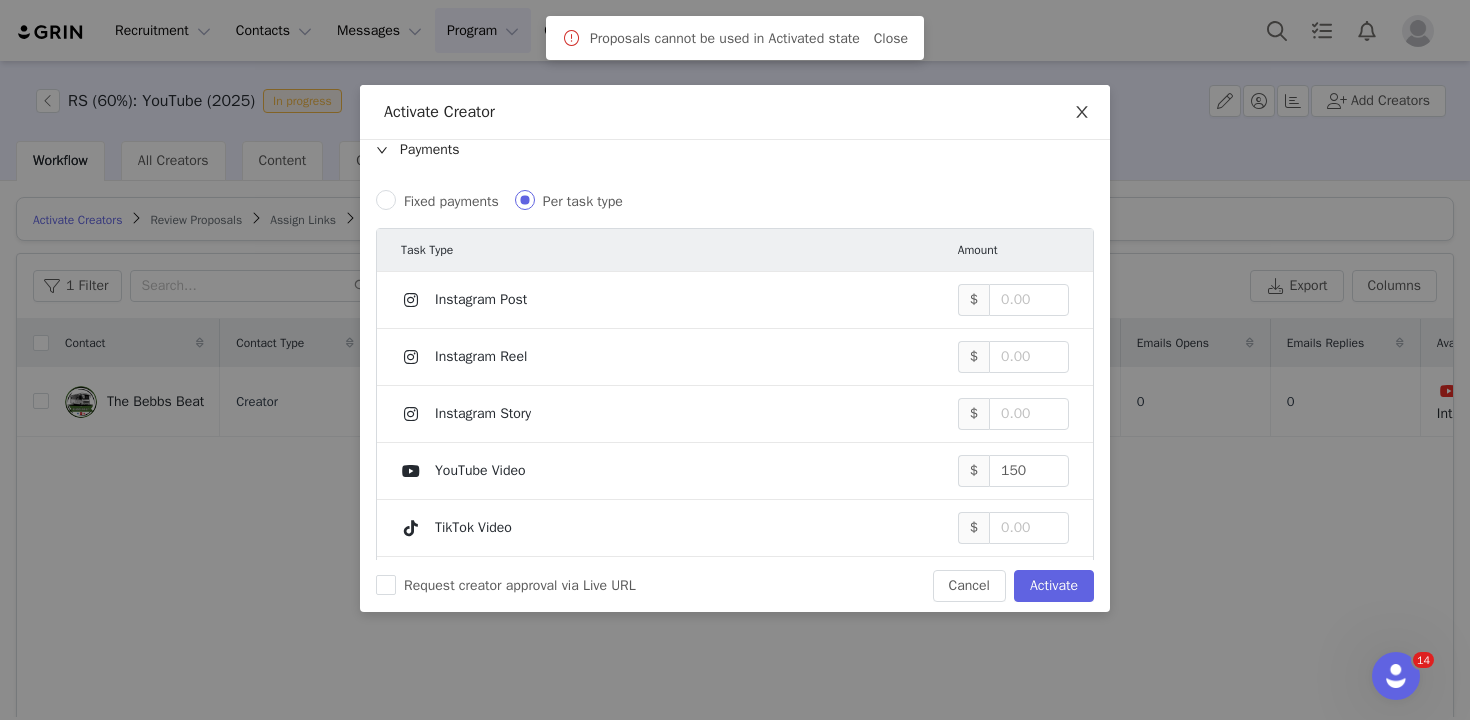 click at bounding box center (1082, 113) 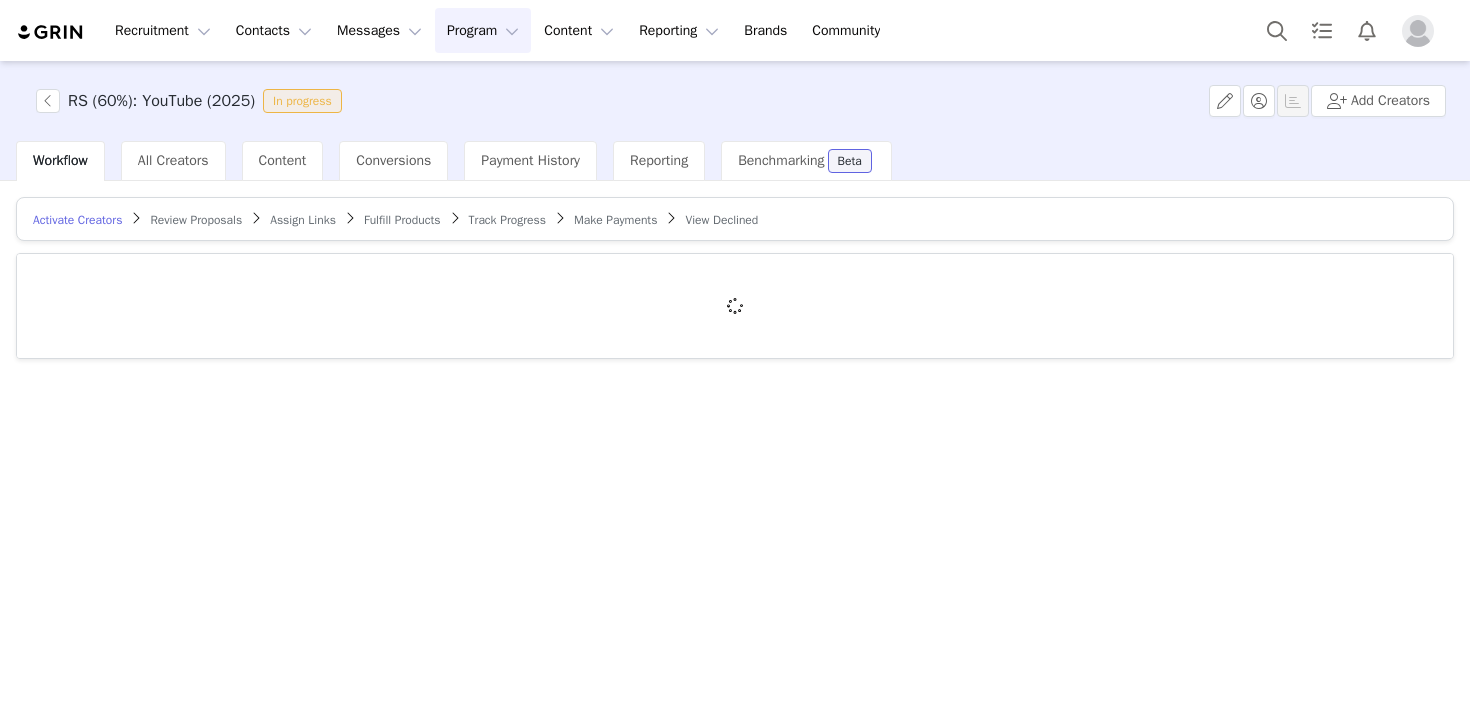 scroll, scrollTop: 0, scrollLeft: 0, axis: both 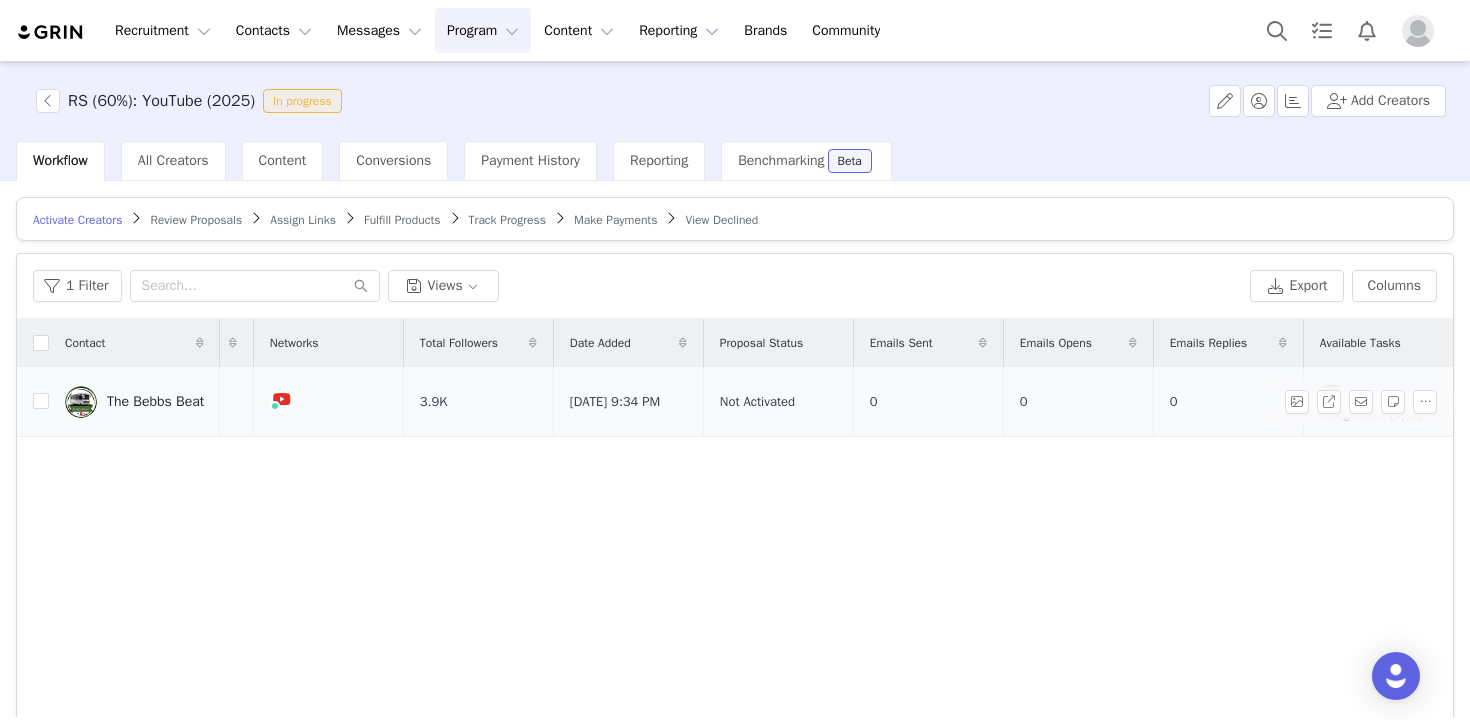 click at bounding box center (1365, 402) 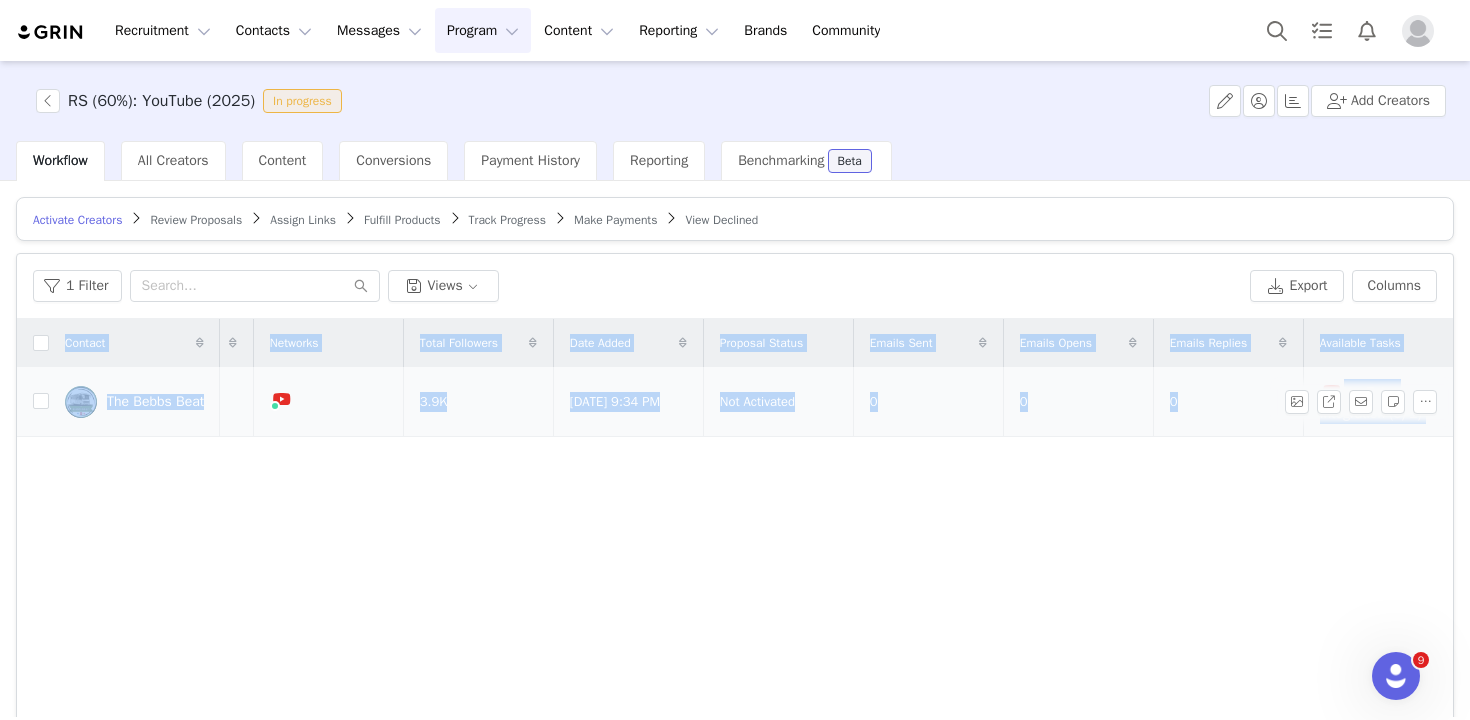 scroll, scrollTop: 0, scrollLeft: 0, axis: both 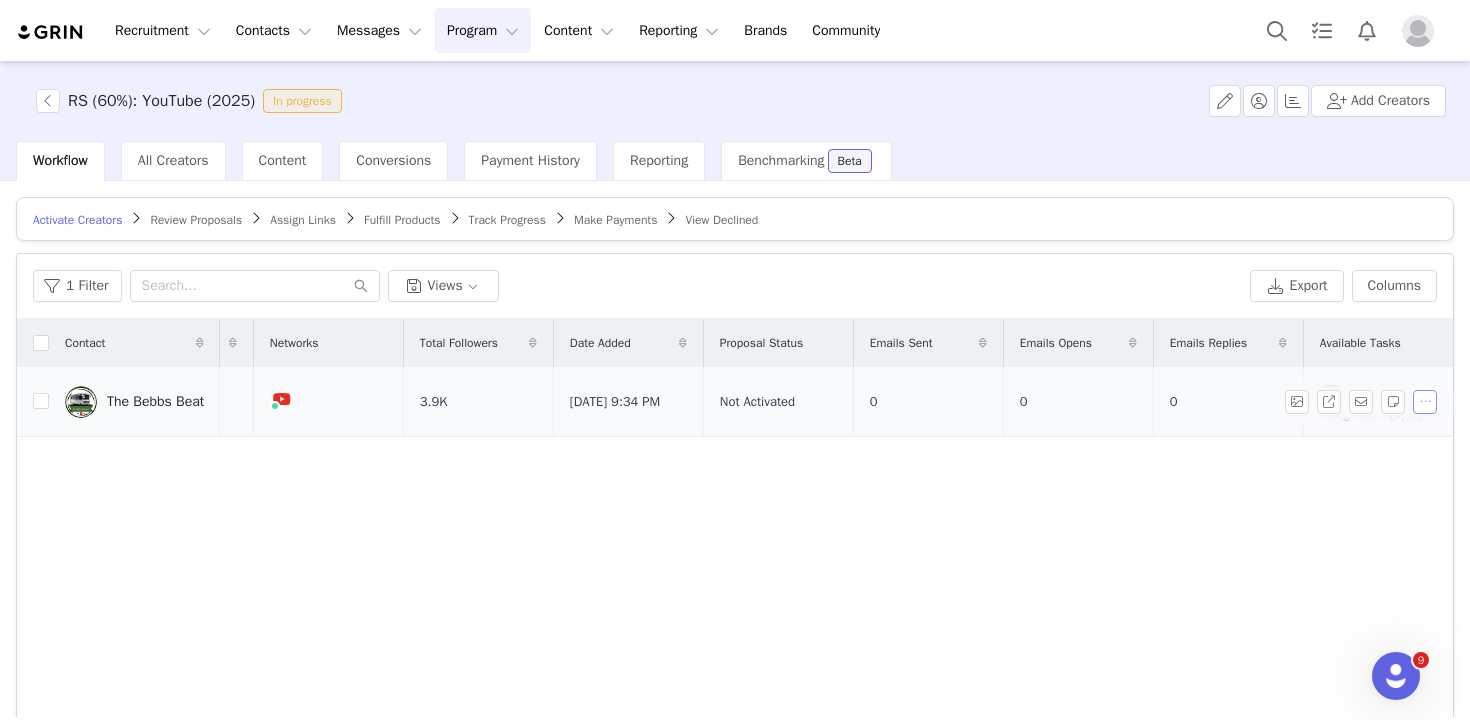 click at bounding box center [1425, 402] 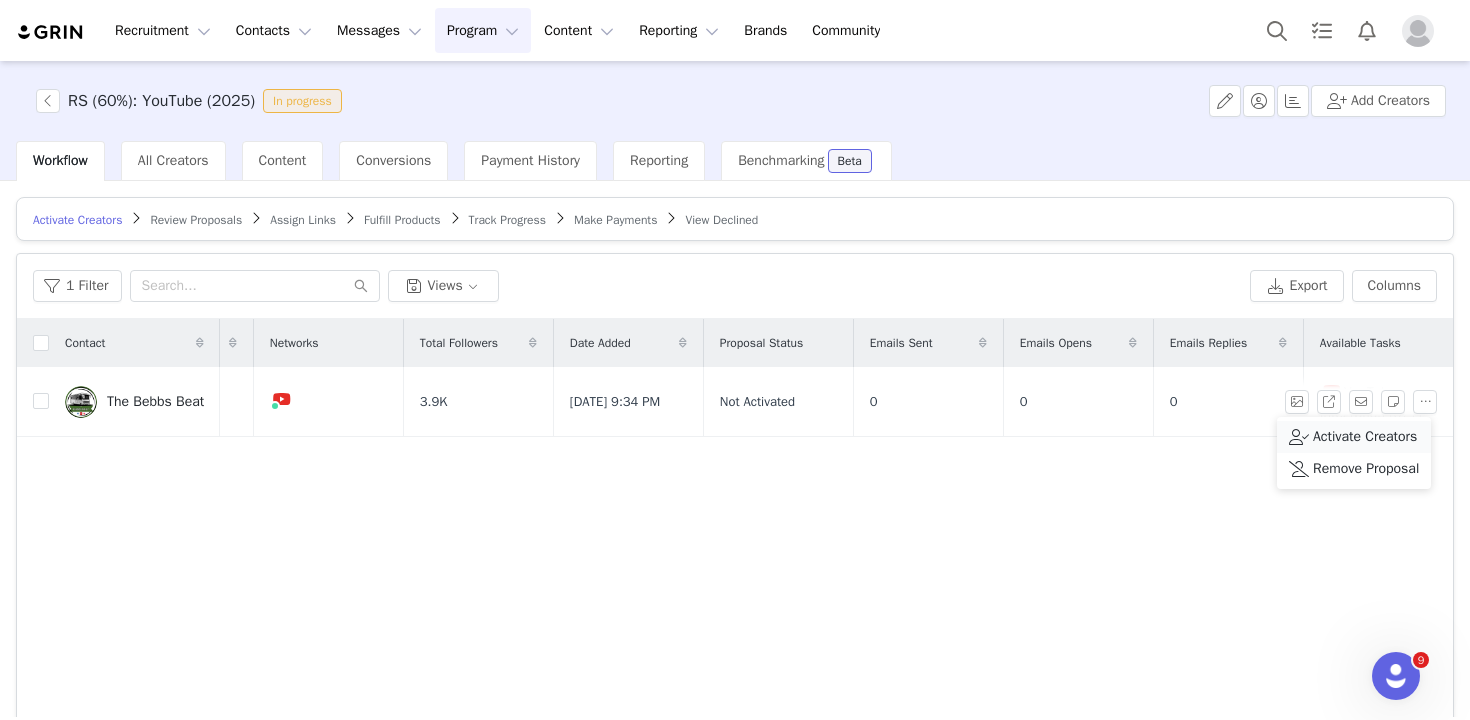 click on "Activate Creators" at bounding box center [1365, 437] 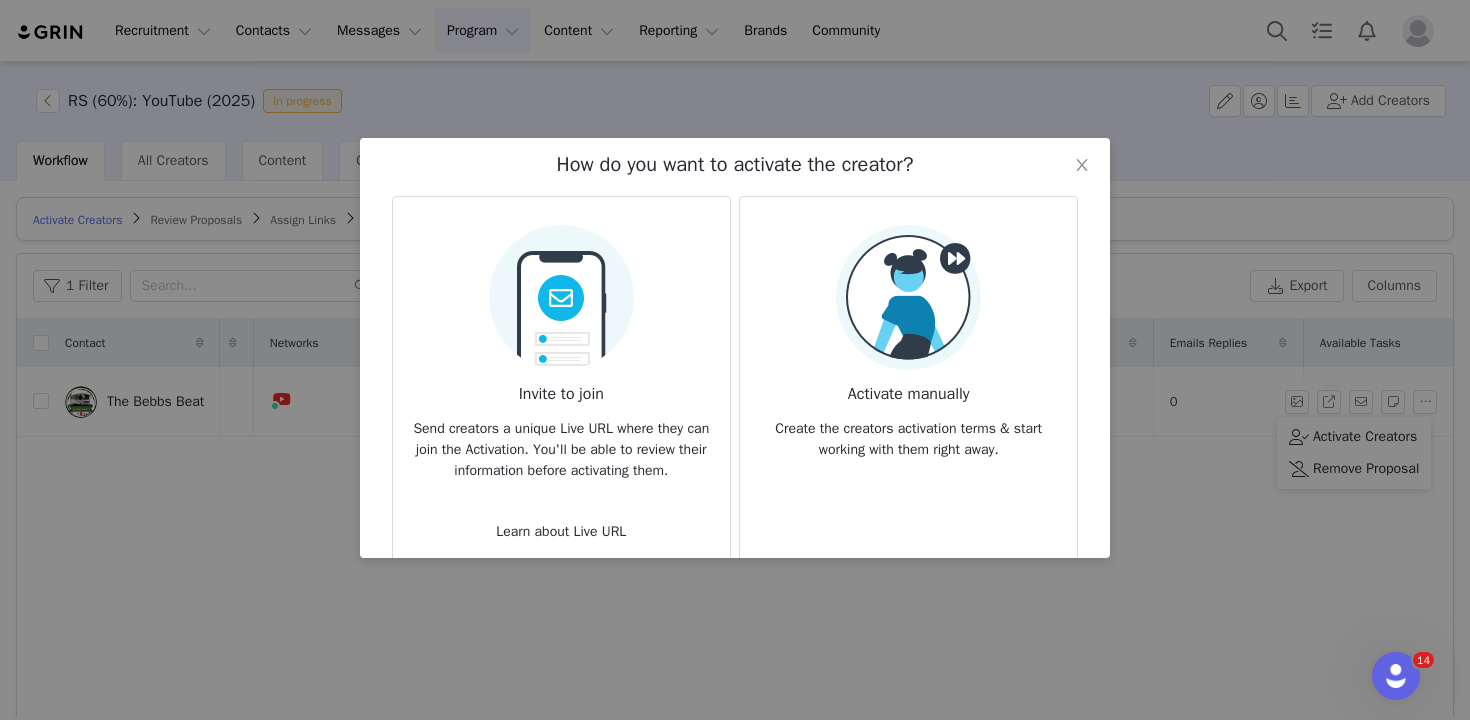 click on "Create the creators activation terms & start working with them right away." at bounding box center [908, 433] 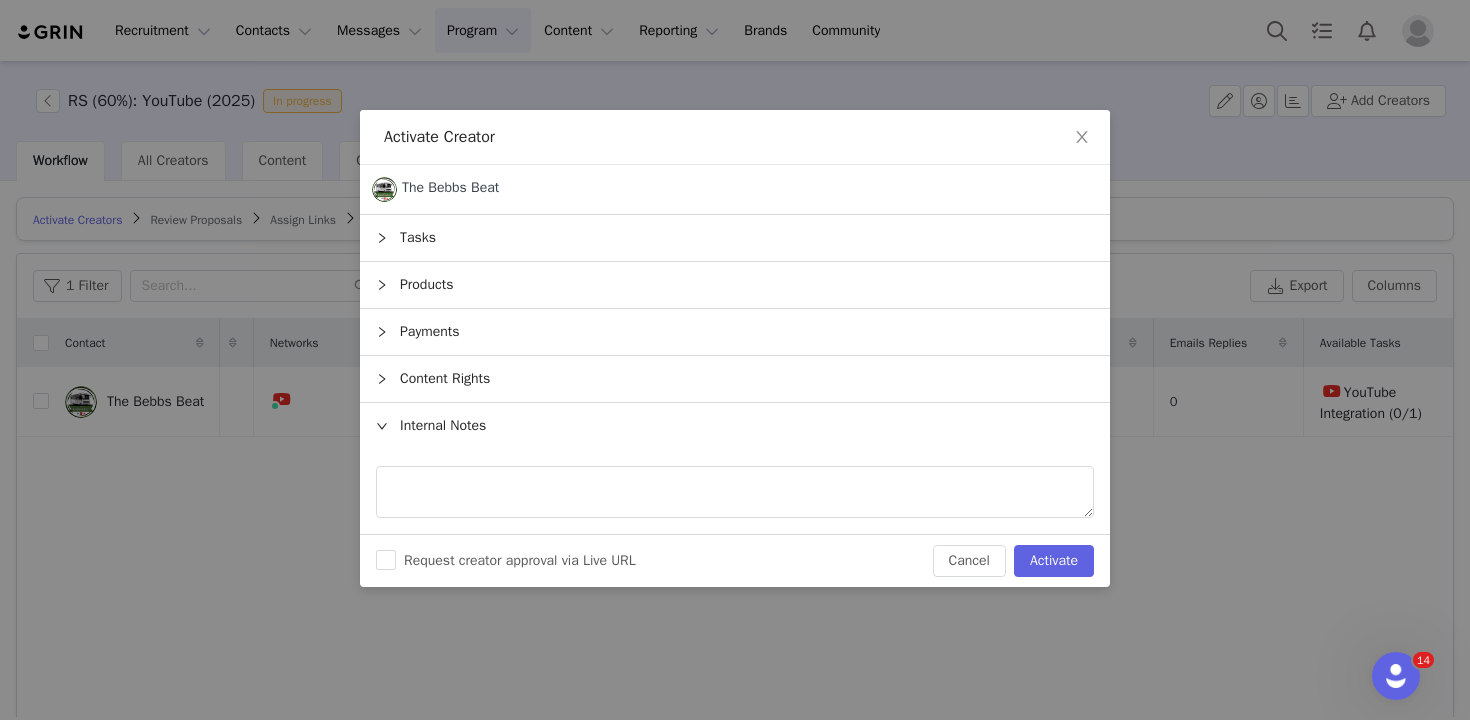 click on "Payments" at bounding box center [735, 332] 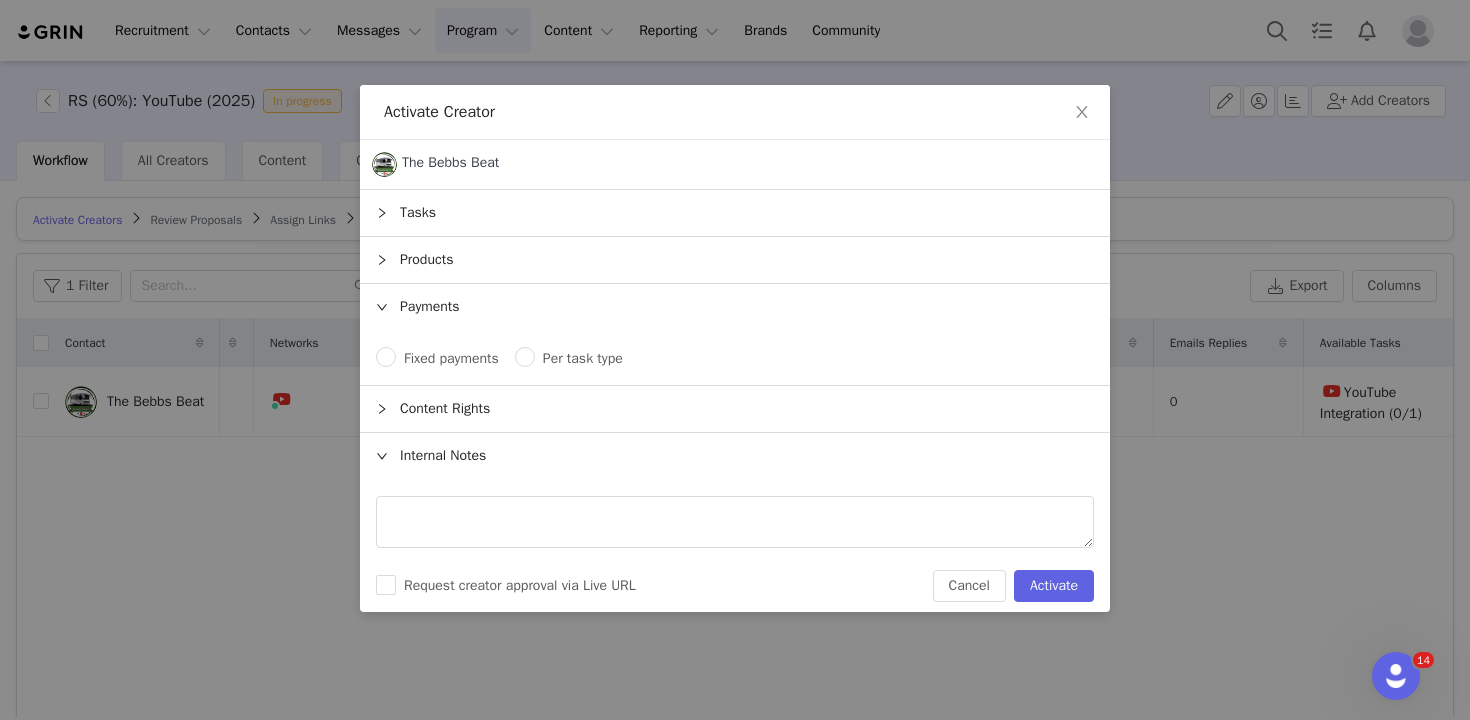 click on "Fixed payments   Per task type" at bounding box center (735, 358) 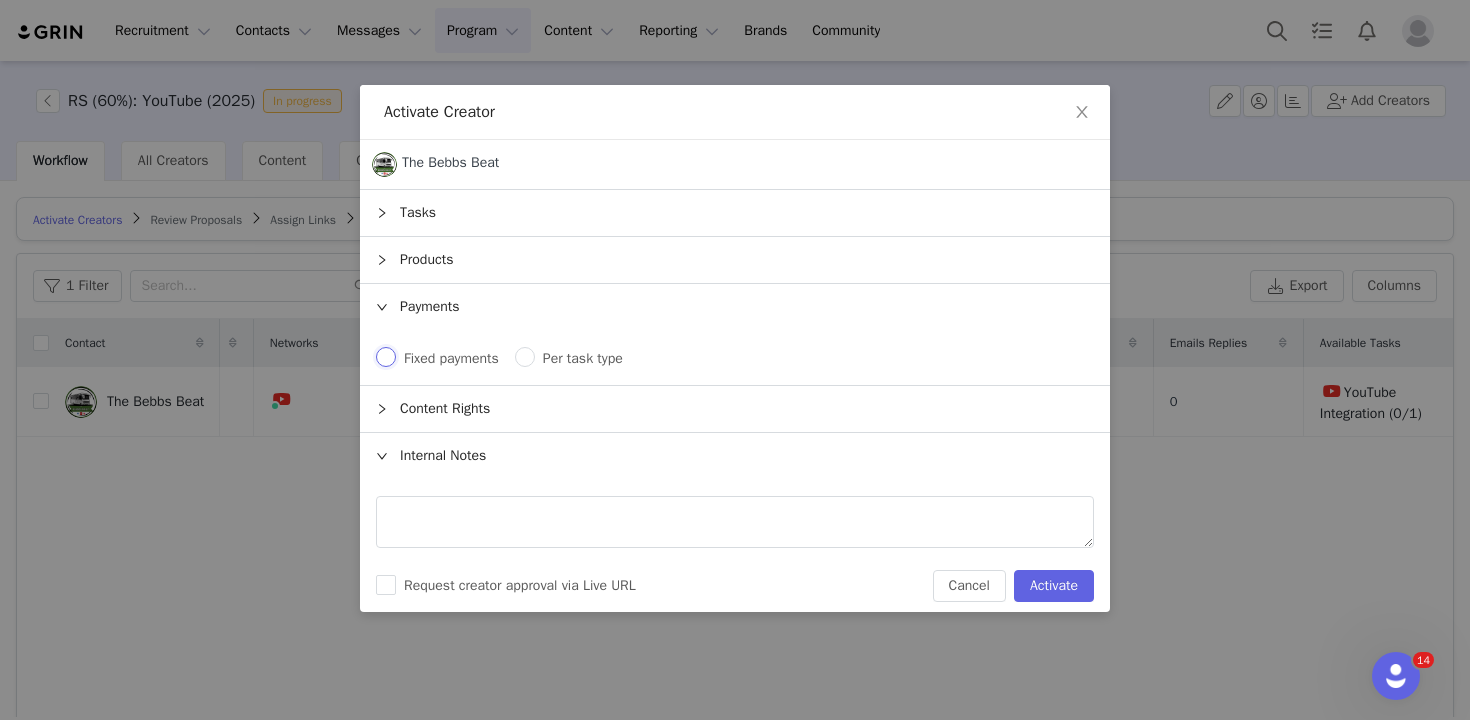 click on "Fixed payments" at bounding box center [386, 357] 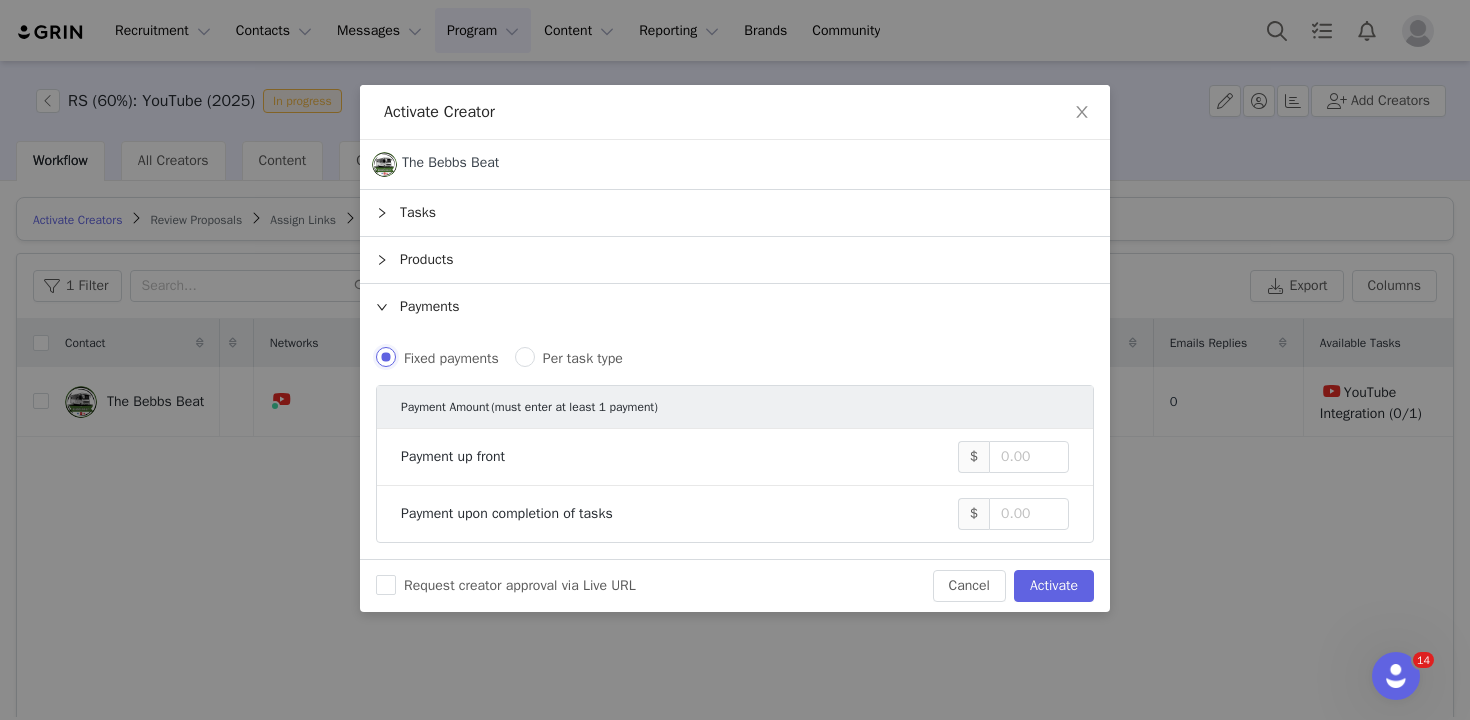 scroll, scrollTop: 58, scrollLeft: 0, axis: vertical 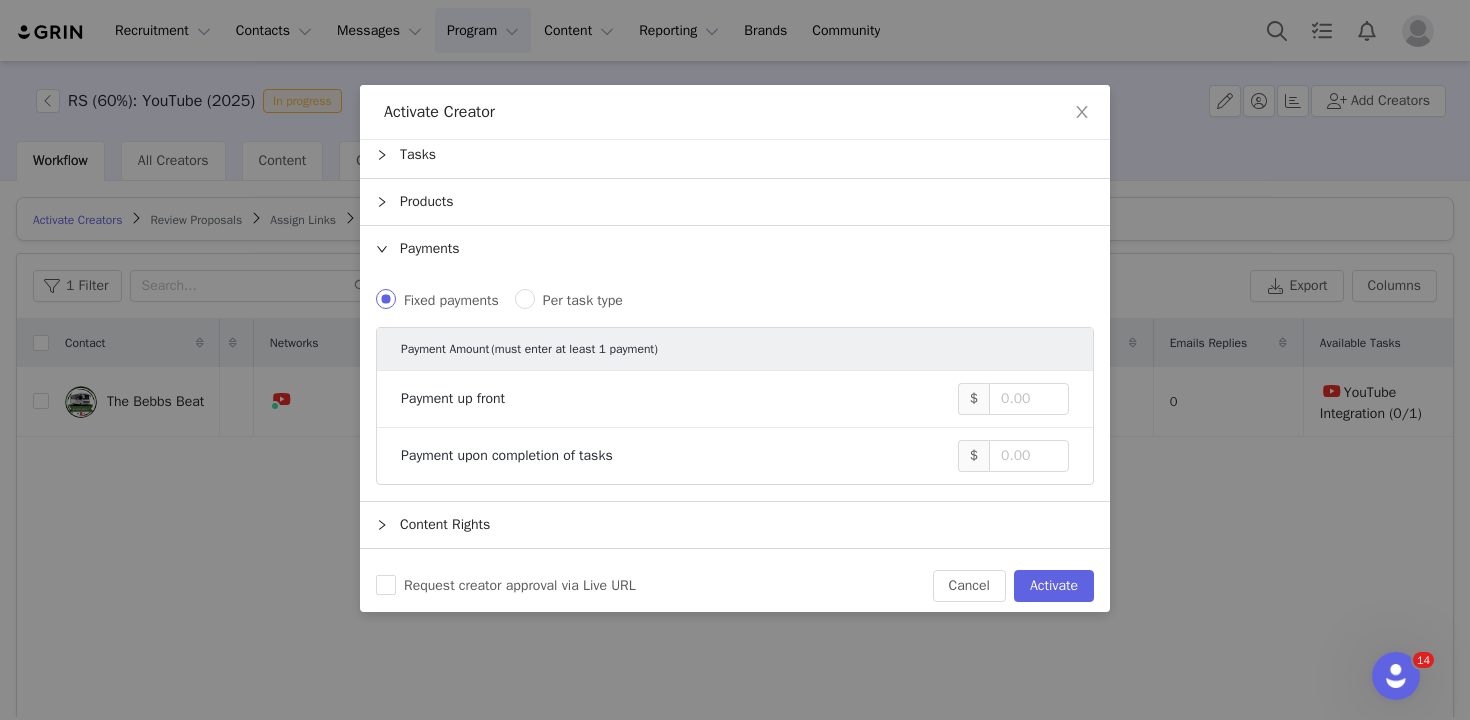 click on "Per task type" at bounding box center (583, 300) 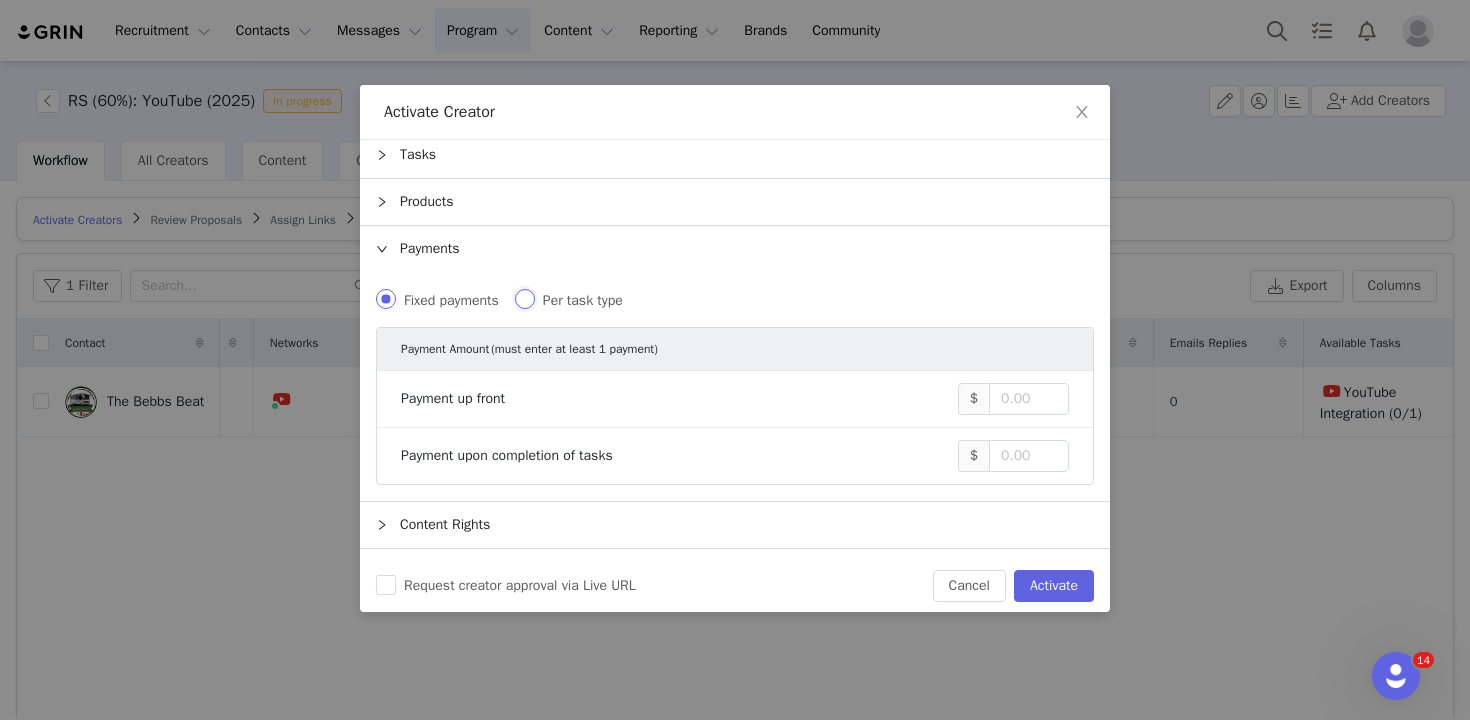 click on "Per task type" at bounding box center (525, 299) 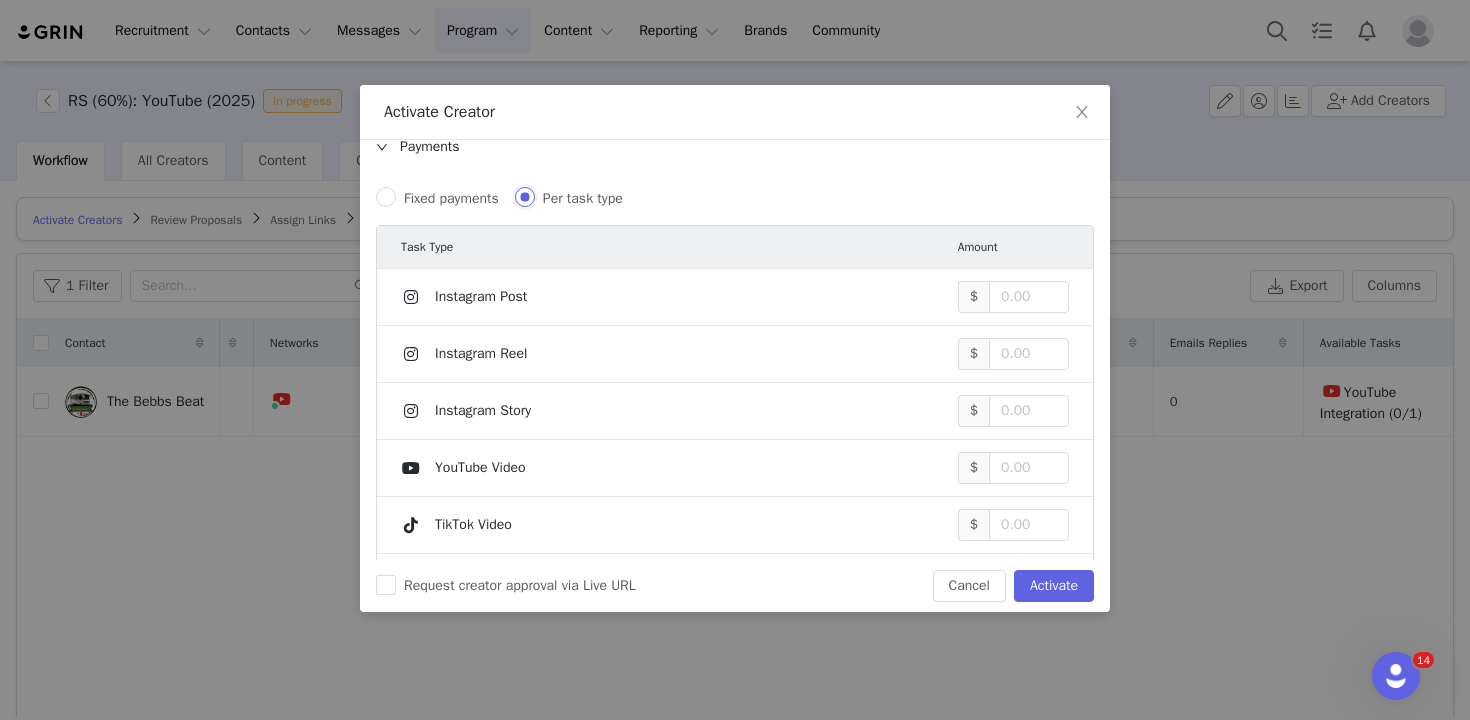 scroll, scrollTop: 160, scrollLeft: 0, axis: vertical 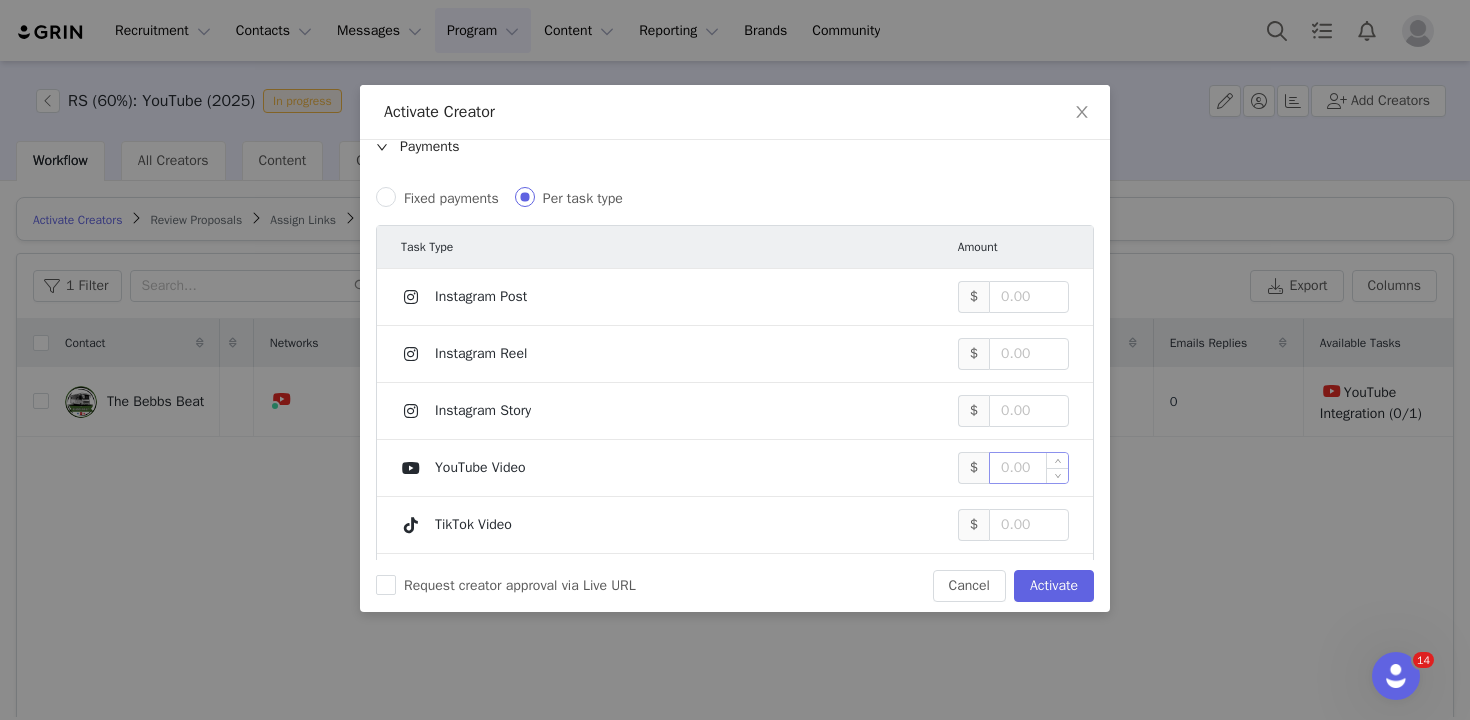 click at bounding box center [1029, 468] 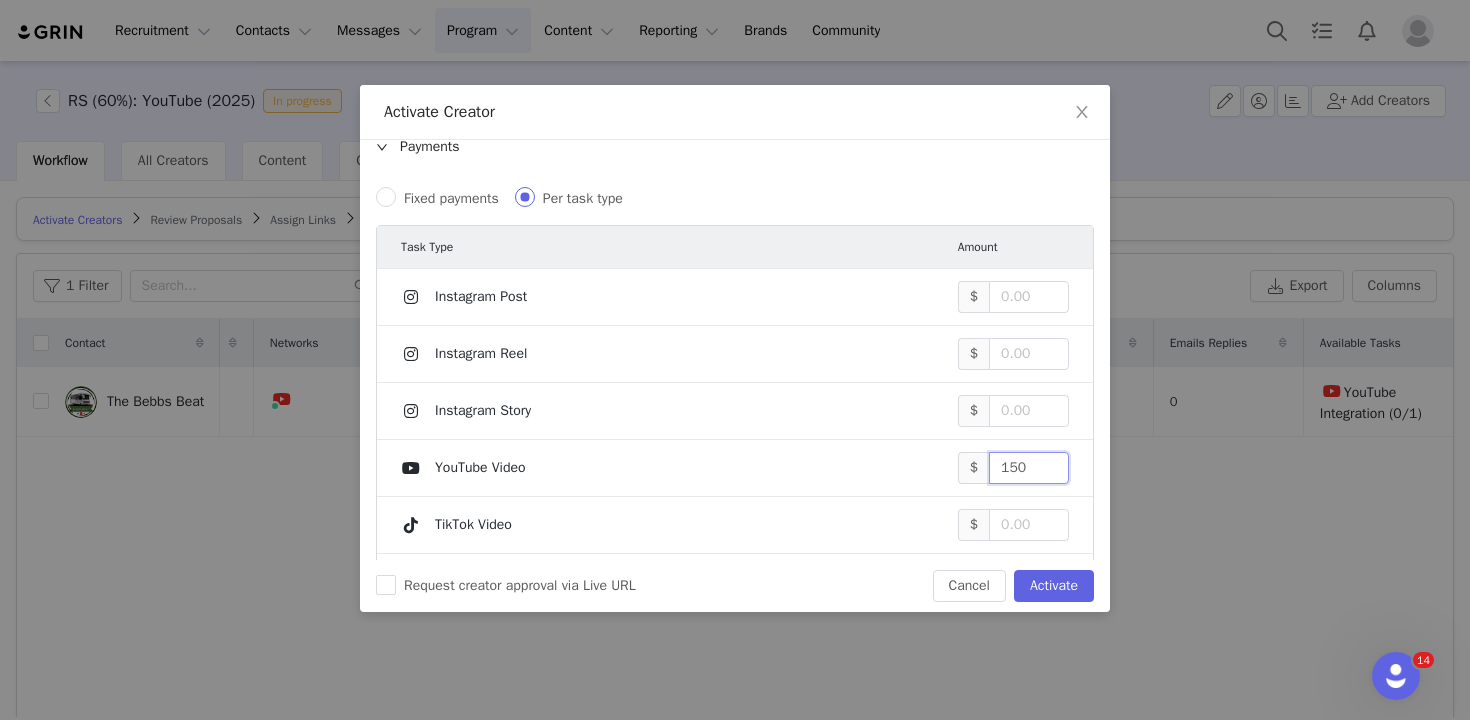 type on "150" 